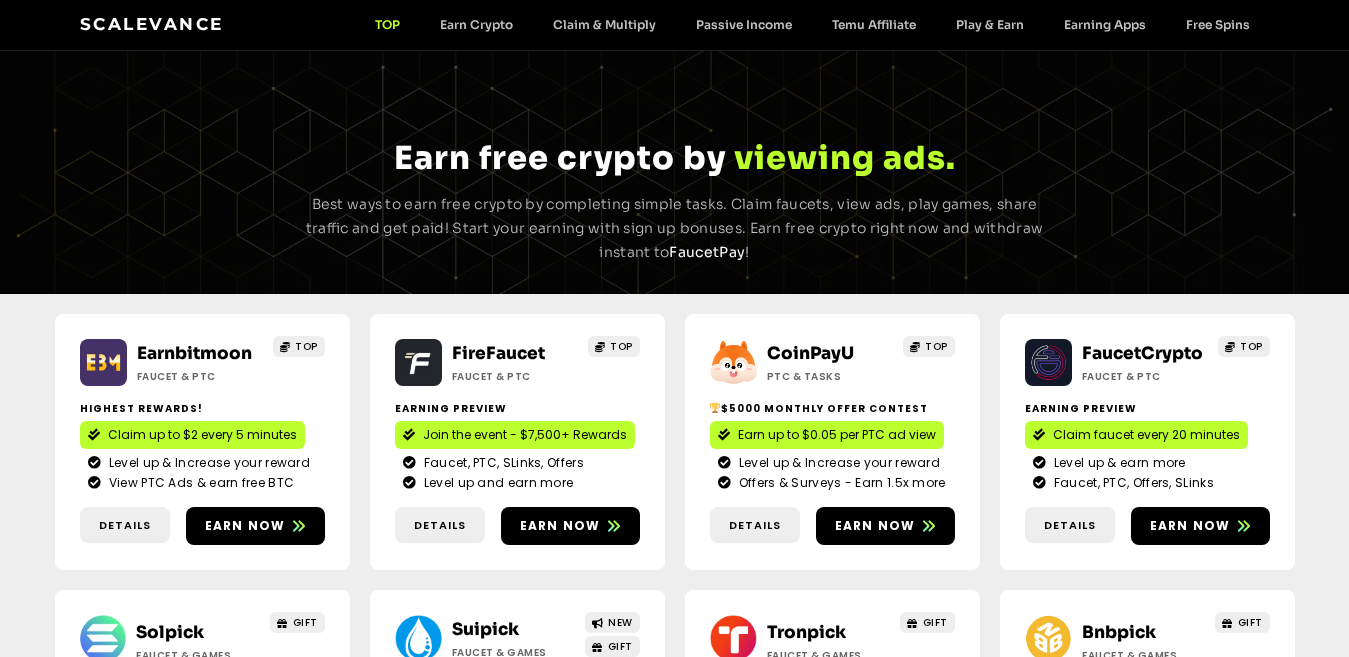 scroll, scrollTop: 0, scrollLeft: 0, axis: both 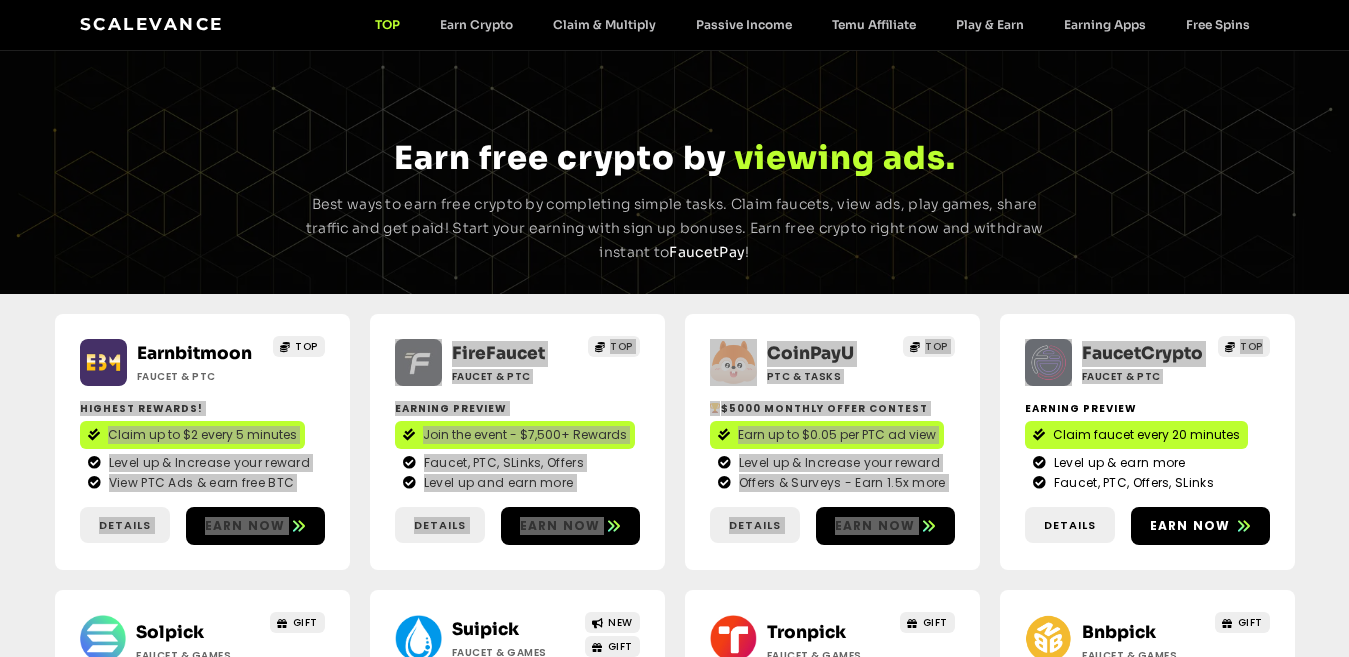 drag, startPoint x: 351, startPoint y: 318, endPoint x: 1302, endPoint y: 348, distance: 951.4731 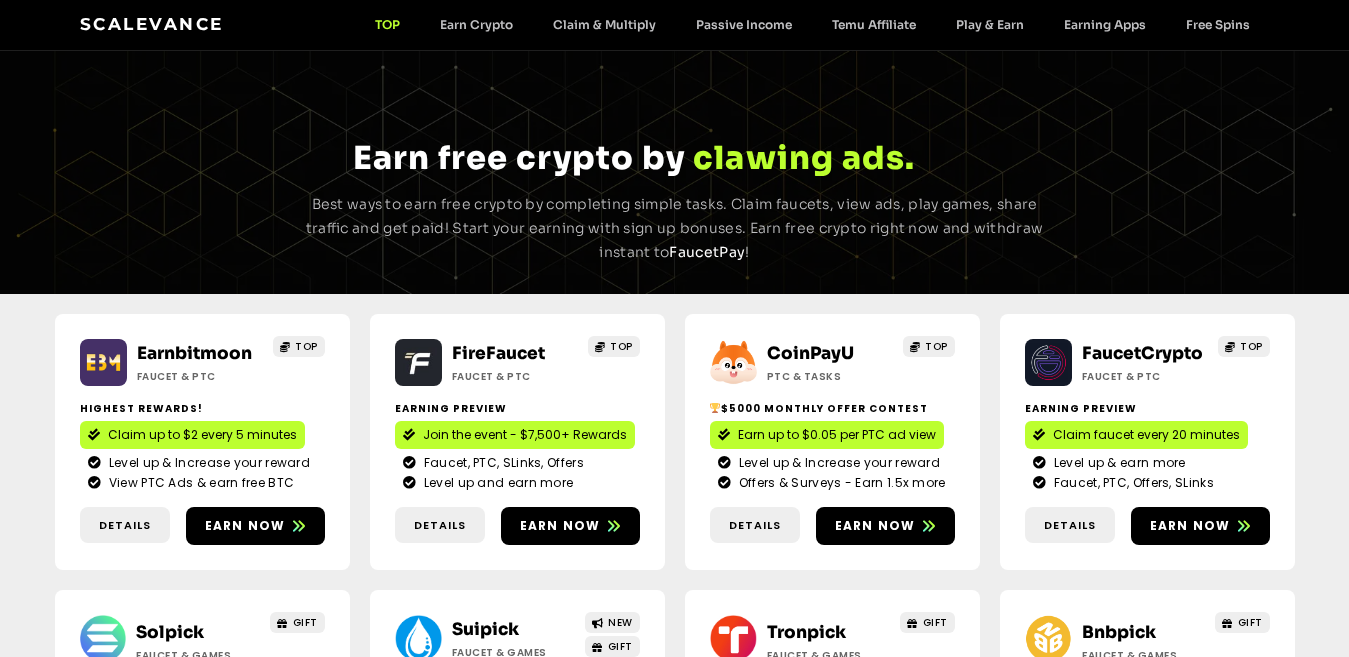 click on "Earnbitmoon
Faucet & PTC
TOP
Highest Rewards!
Claim up to $2 every 5 minutes
Level up & Increase your reward
View PTC Ads & earn free BTC
Details
Earn now" at bounding box center [674, 589] 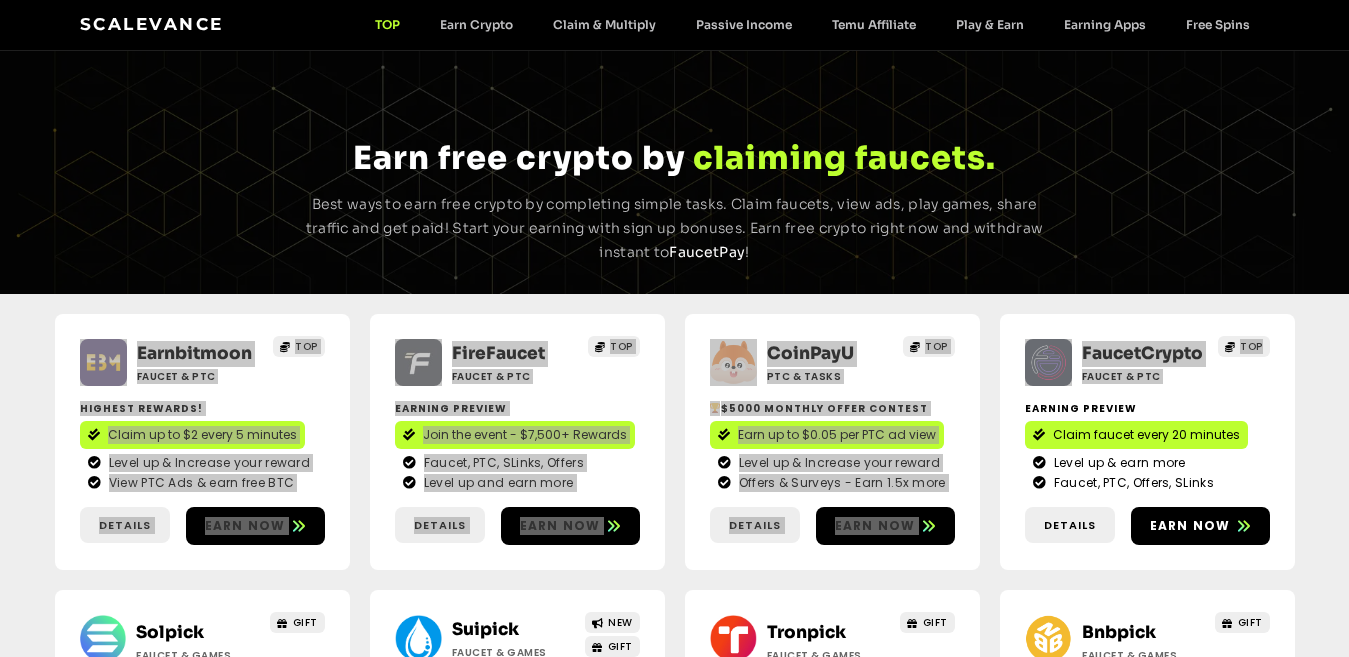 drag, startPoint x: 37, startPoint y: 331, endPoint x: 1364, endPoint y: 355, distance: 1327.217 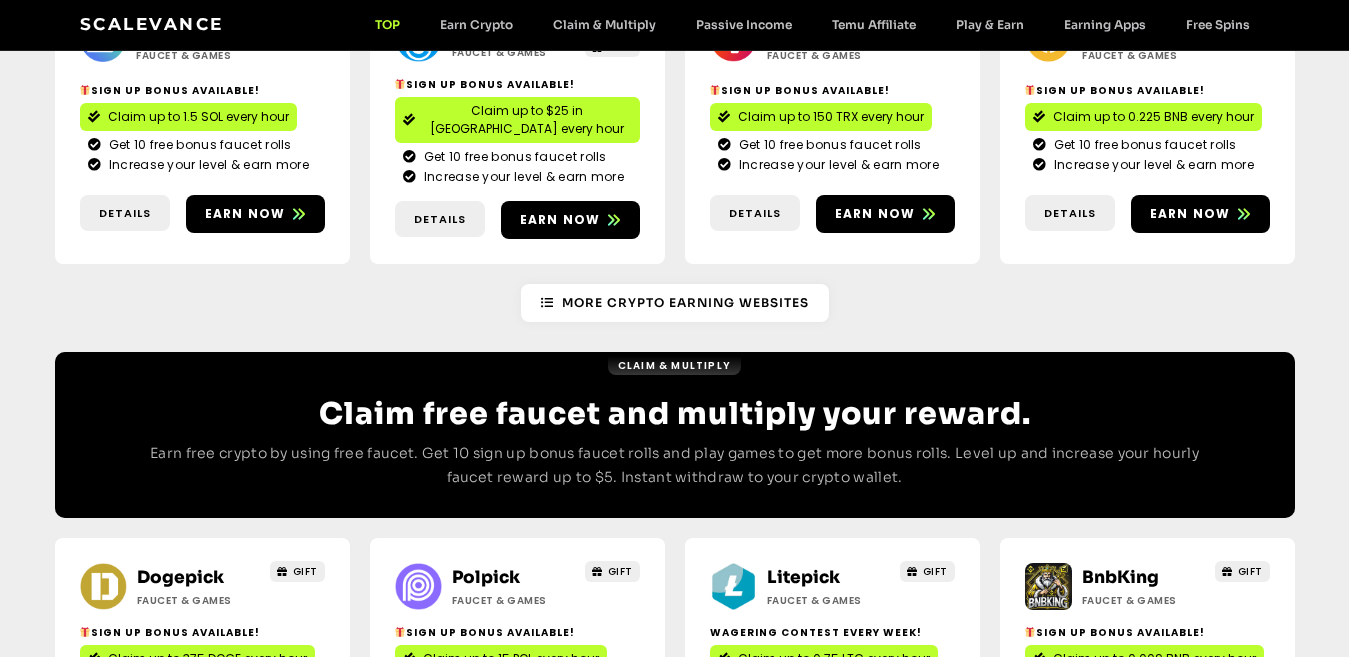 click on "More Crypto Earning Websites" at bounding box center (675, 303) 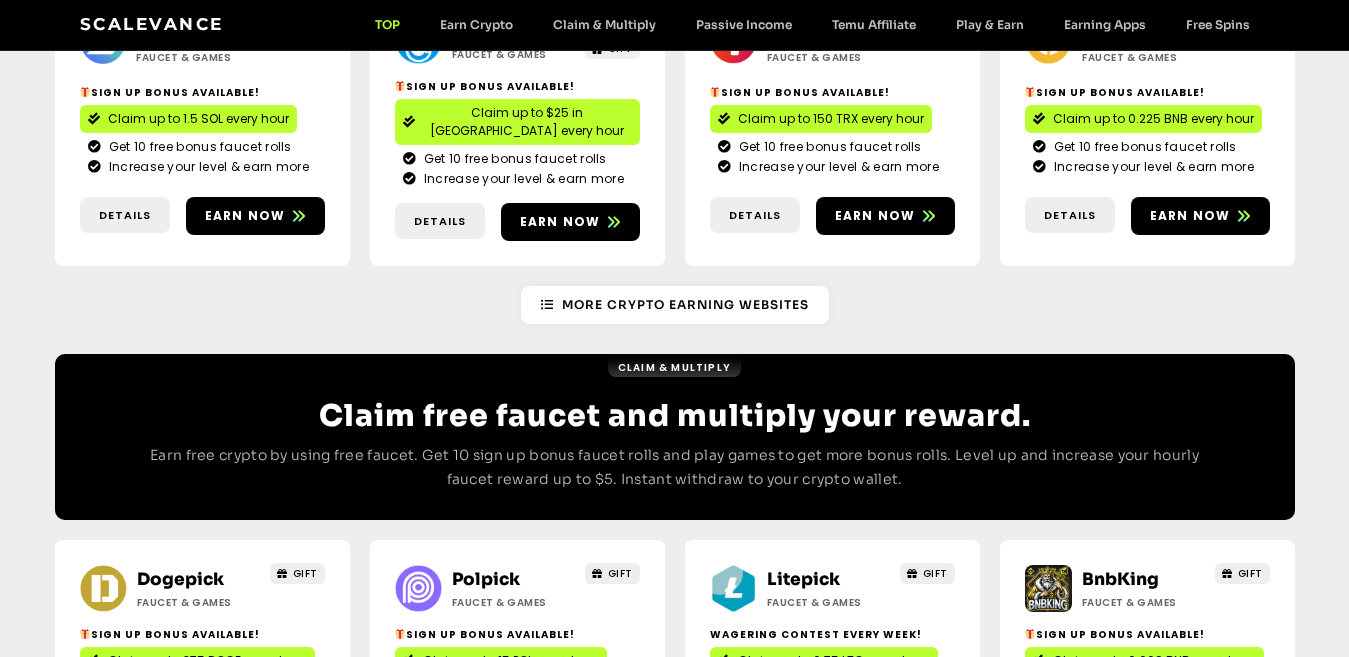 scroll, scrollTop: 600, scrollLeft: 0, axis: vertical 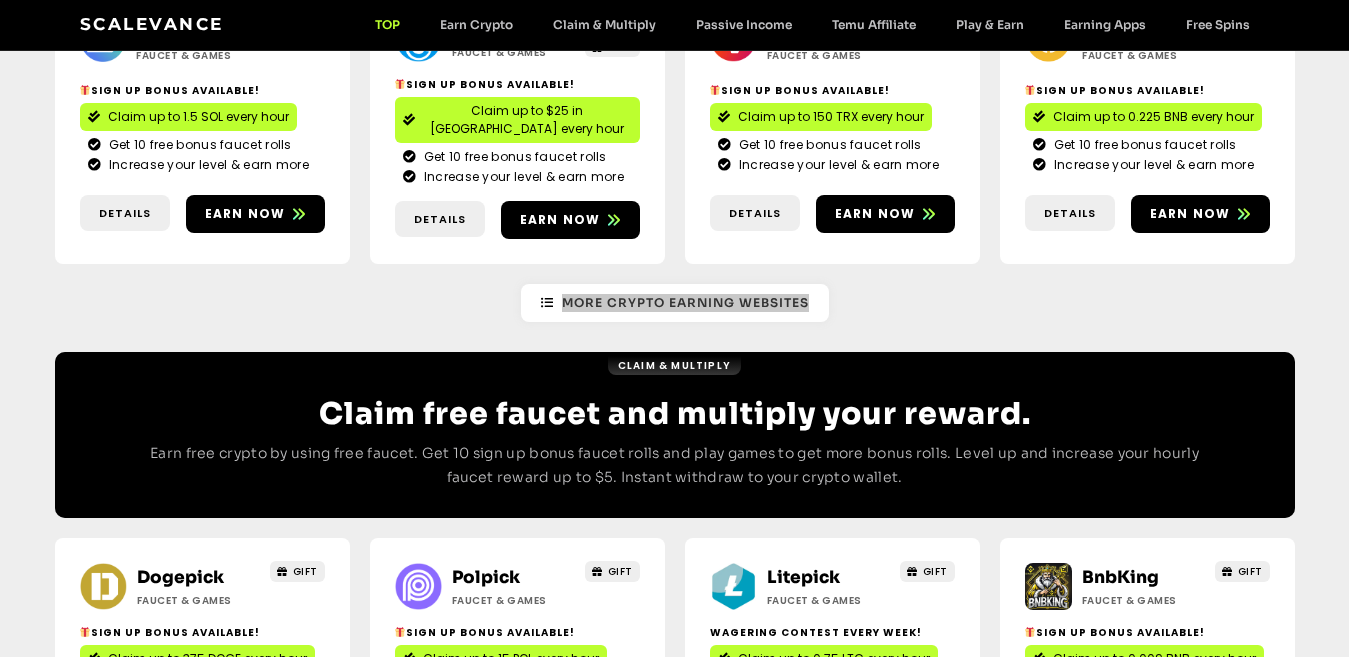 drag, startPoint x: 485, startPoint y: 286, endPoint x: 952, endPoint y: 271, distance: 467.24084 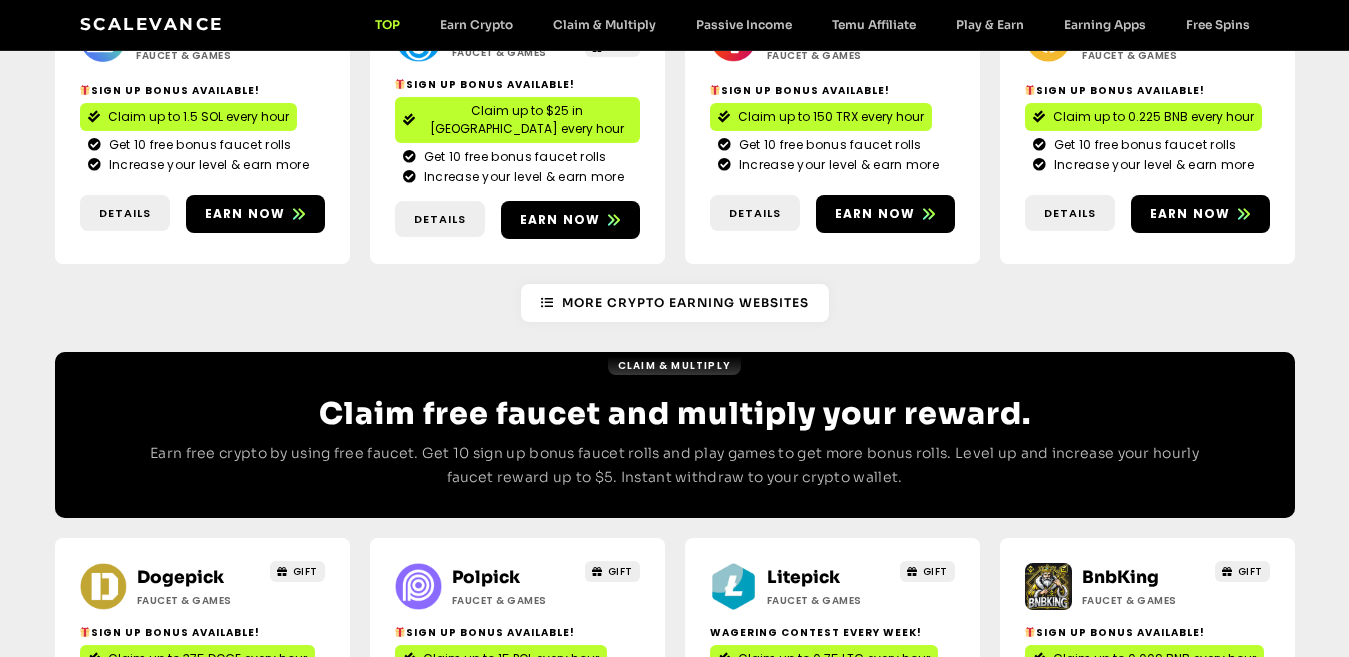 click on "More Crypto Earning Websites" at bounding box center [675, 303] 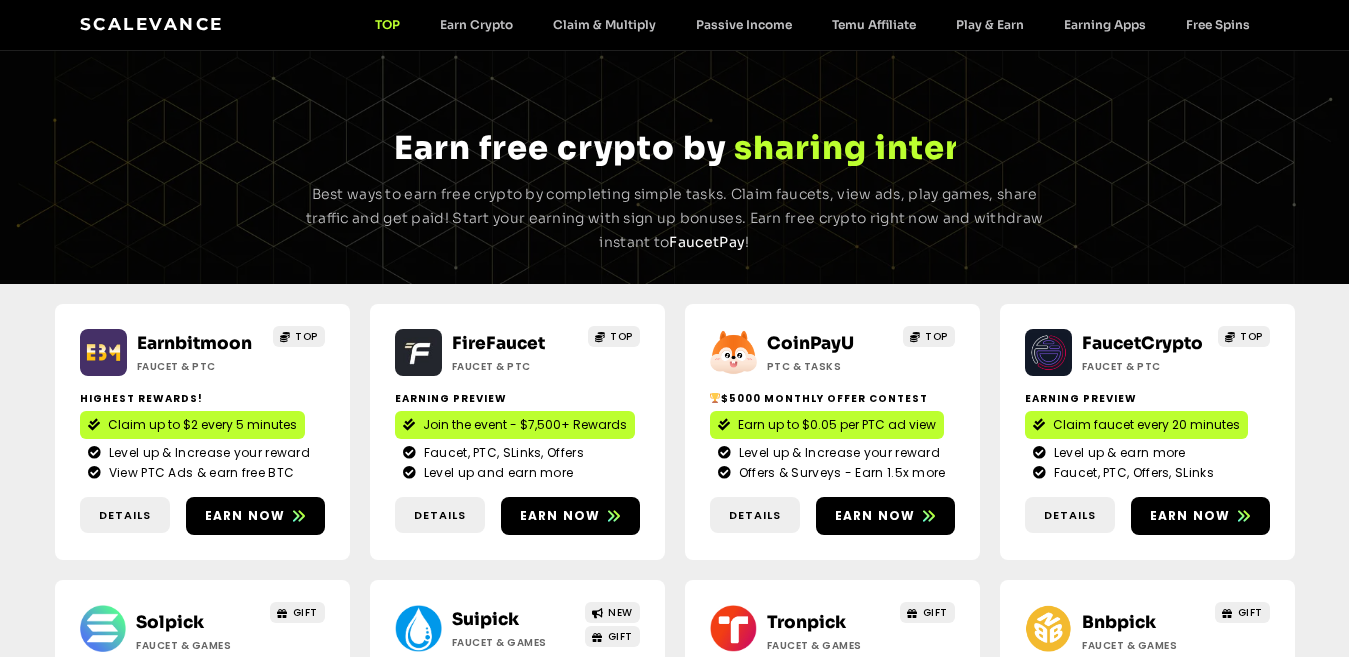 scroll, scrollTop: 0, scrollLeft: 0, axis: both 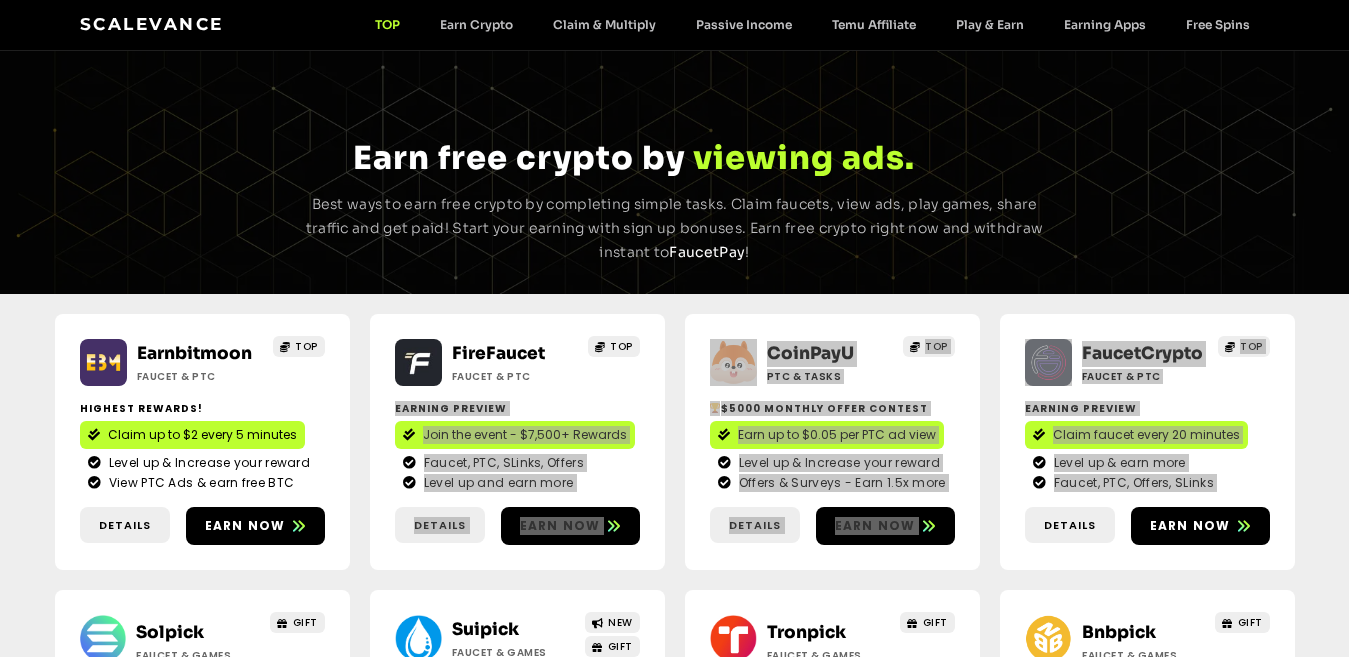 drag, startPoint x: 668, startPoint y: 306, endPoint x: 1233, endPoint y: 439, distance: 580.44293 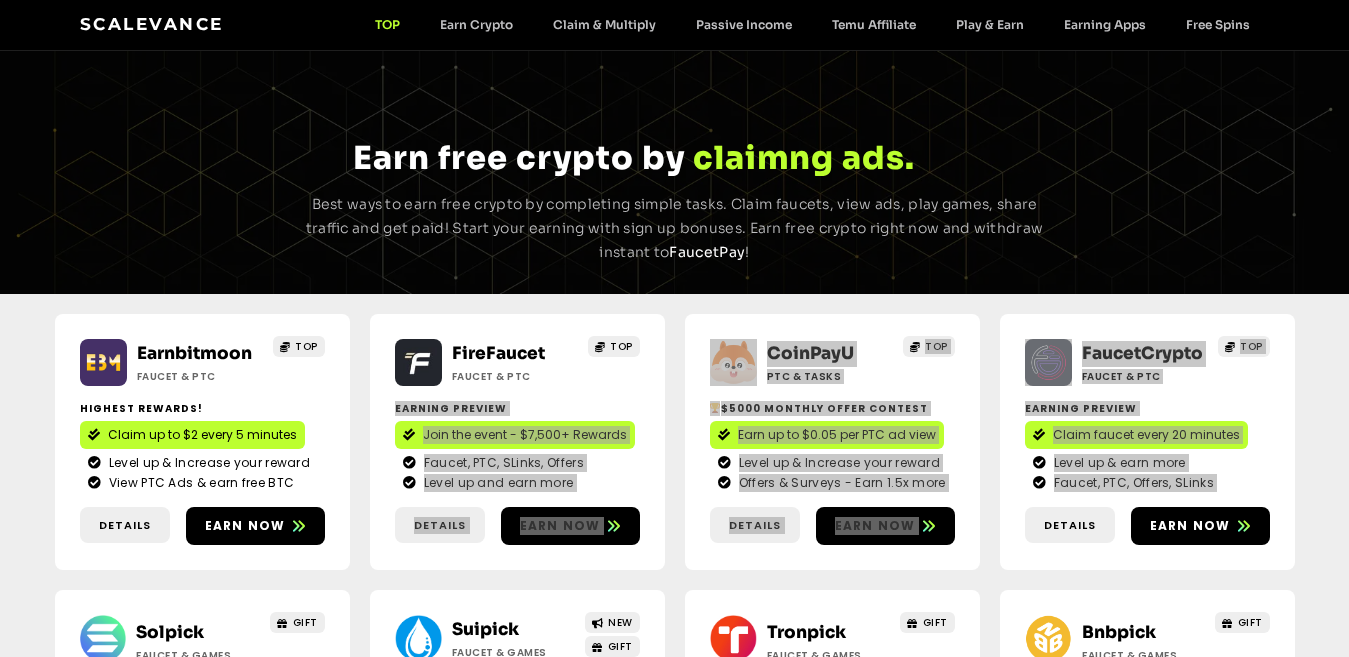 click on "Earnbitmoon
Faucet & PTC
TOP
Highest Rewards!
Claim up to $2 every 5 minutes
Level up & Increase your reward
View PTC Ads & earn free BTC
Details
Earn now" at bounding box center (674, 589) 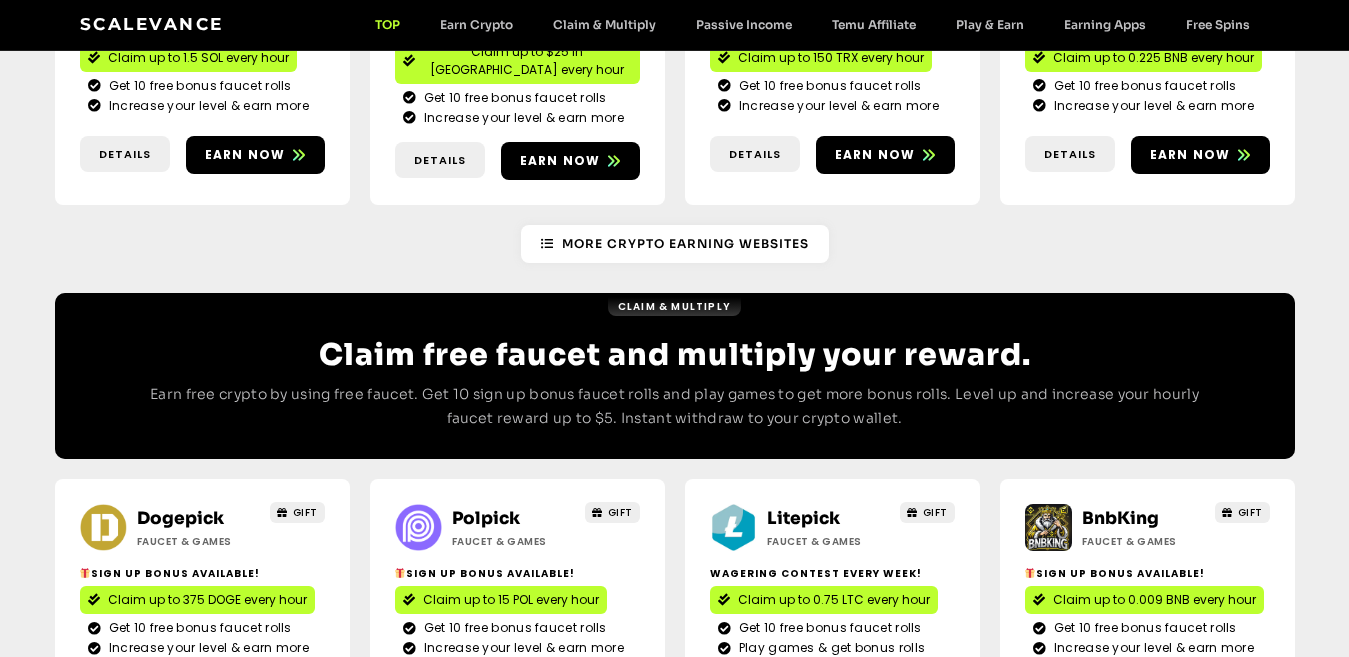 scroll, scrollTop: 679, scrollLeft: 0, axis: vertical 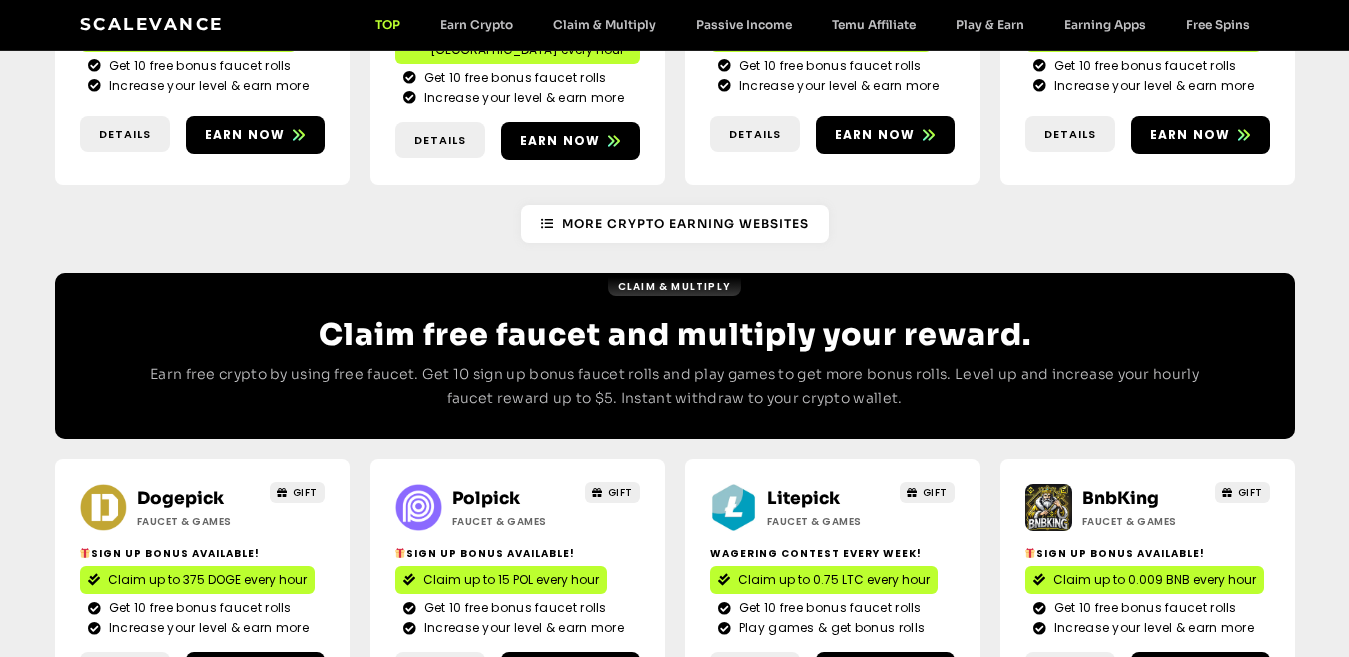click on "More Crypto Earning Websites" at bounding box center (675, 224) 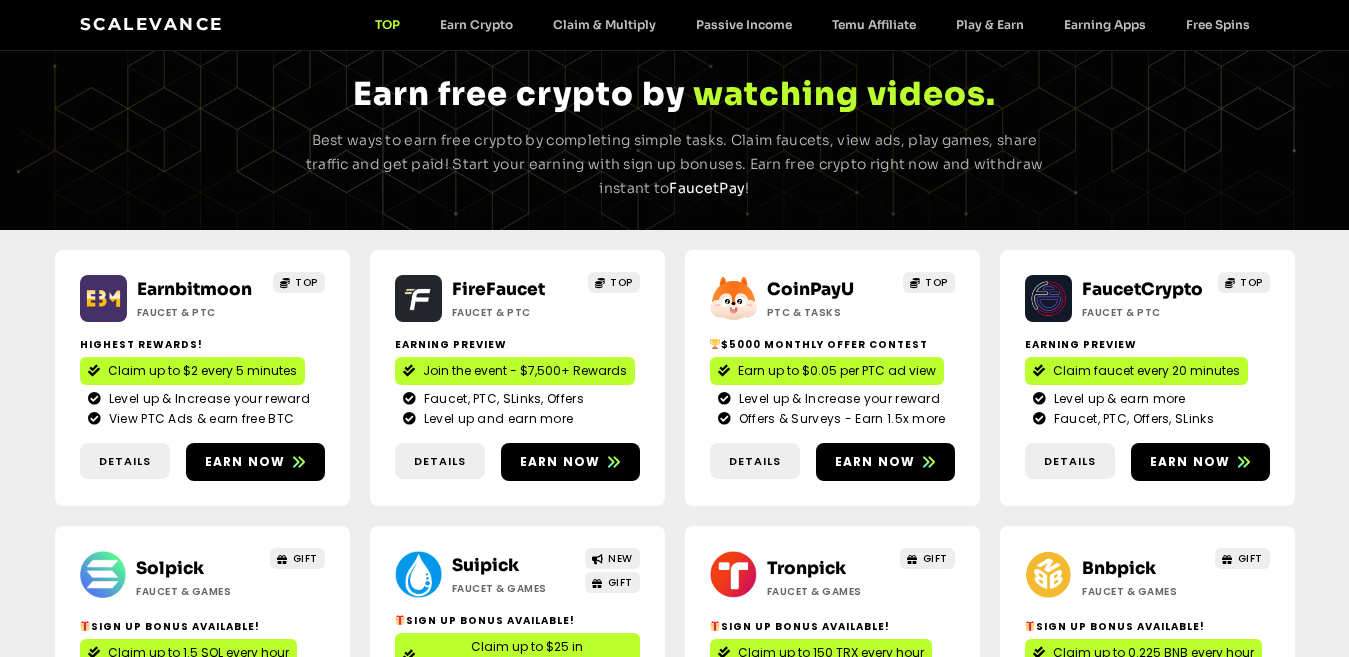 scroll, scrollTop: 100, scrollLeft: 0, axis: vertical 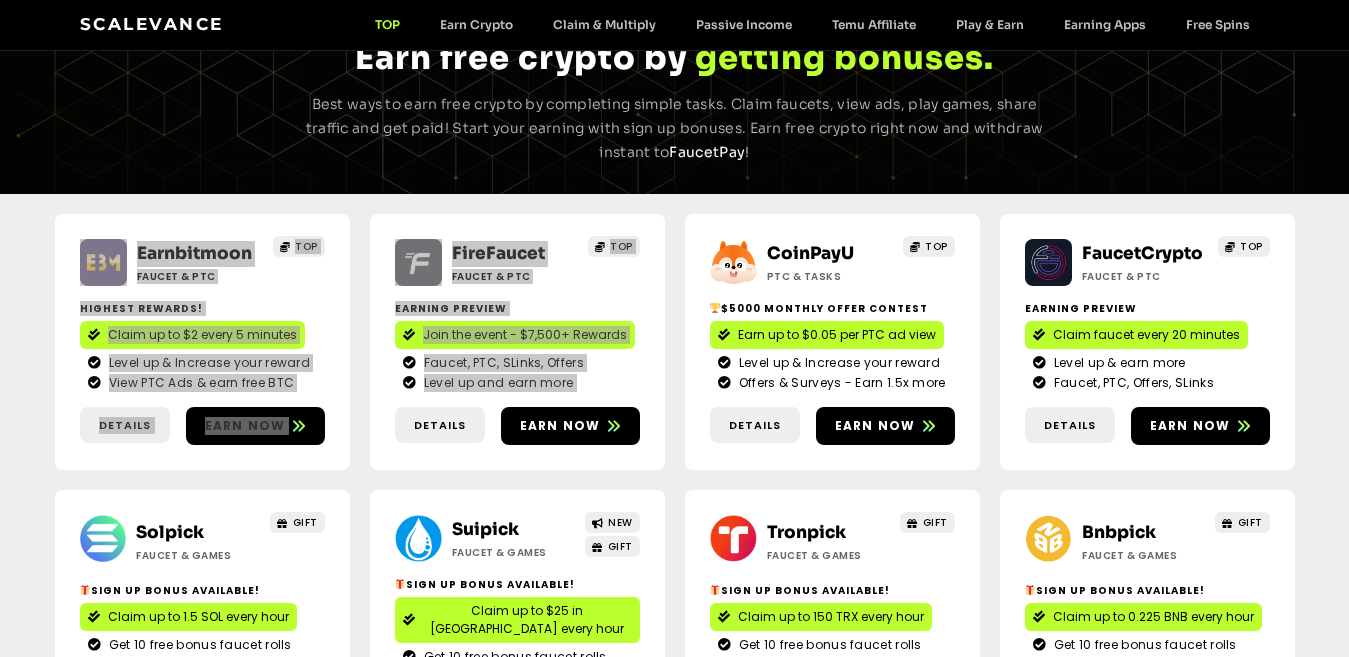drag, startPoint x: 47, startPoint y: 245, endPoint x: 365, endPoint y: 402, distance: 354.6449 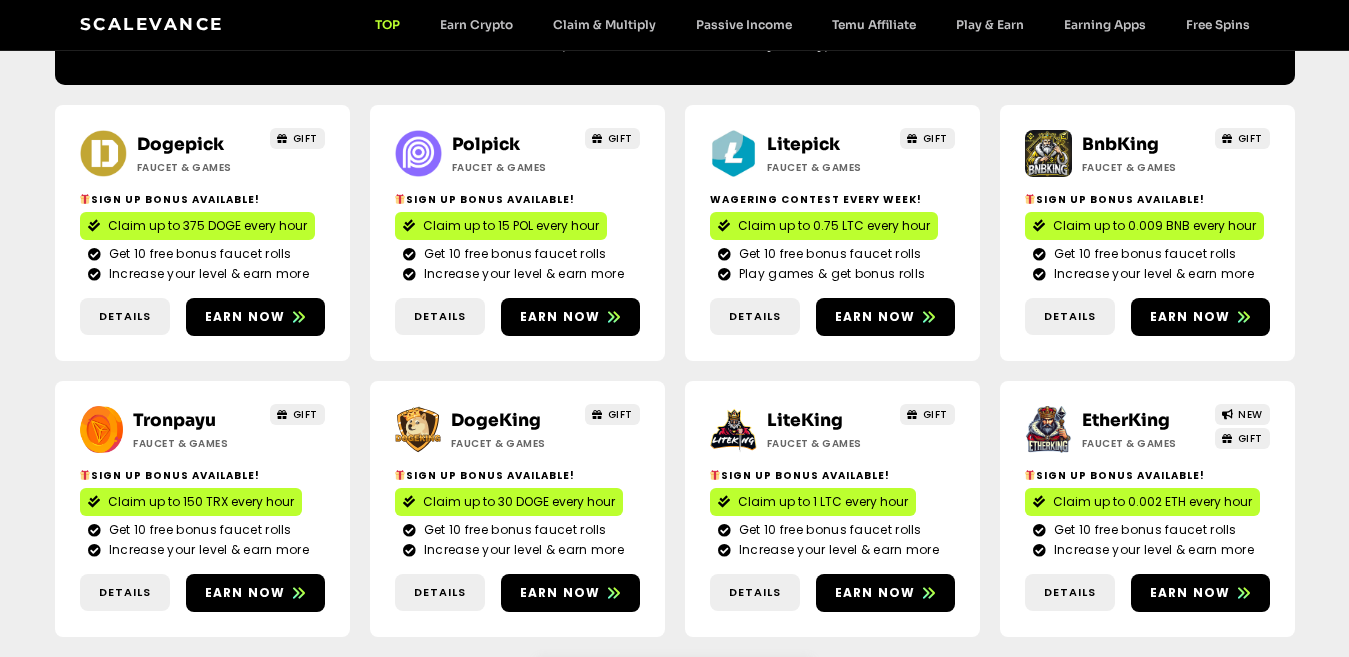 scroll, scrollTop: 1200, scrollLeft: 0, axis: vertical 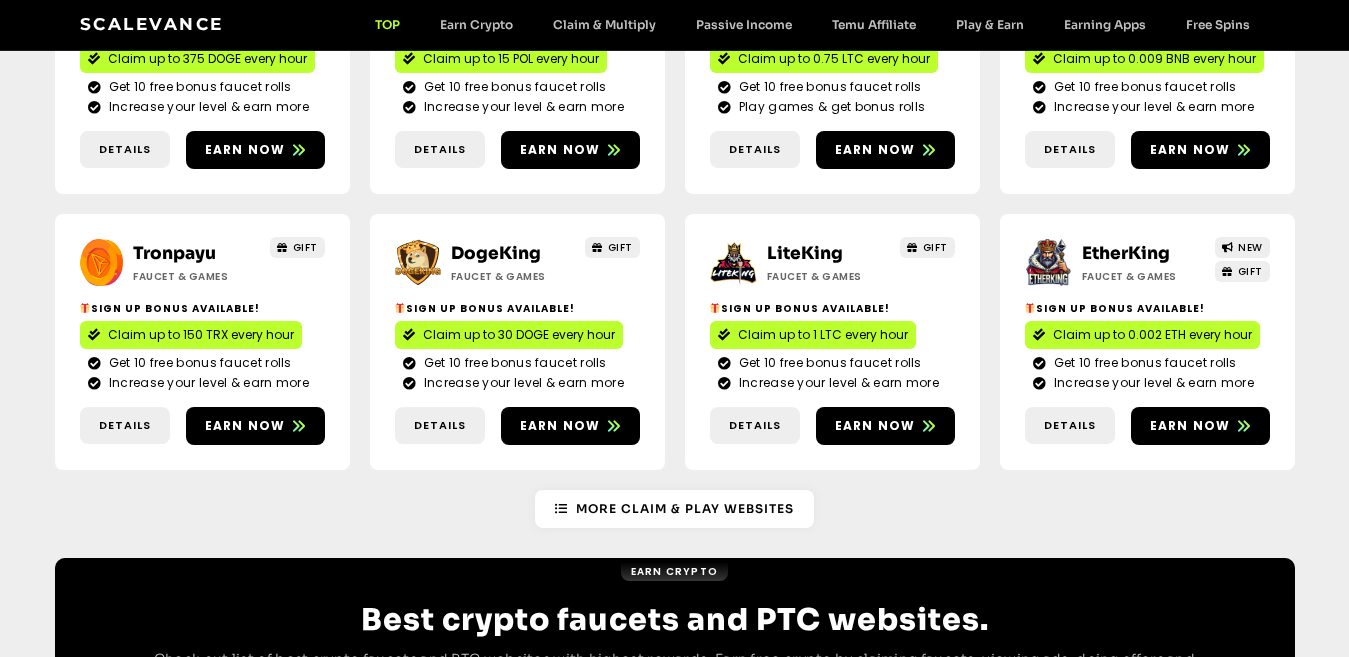 click on "Dogepick
Faucet & Games
GIFT
Sign Up Bonus Available!
Claim up to 375 DOGE every hour
Get 10 free bonus faucet rolls
Increase your level & earn more
Details
Earn now" at bounding box center (675, 204) 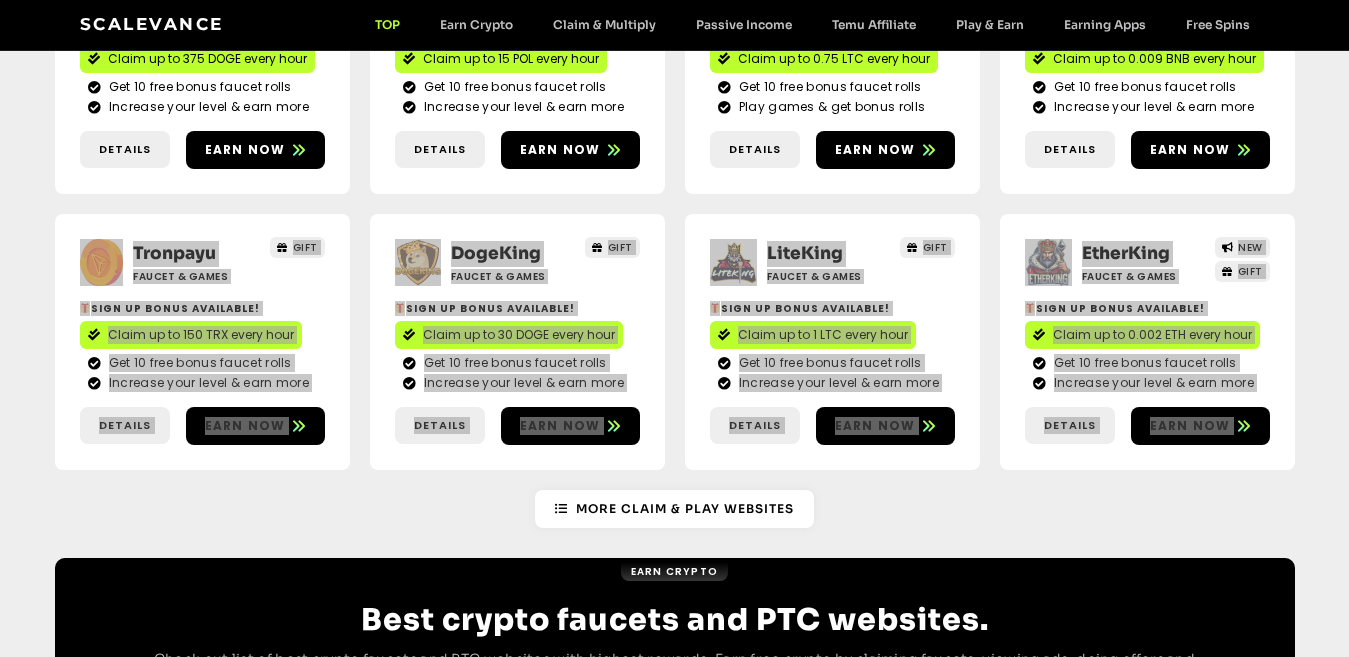 drag, startPoint x: 47, startPoint y: 217, endPoint x: 426, endPoint y: 463, distance: 451.83737 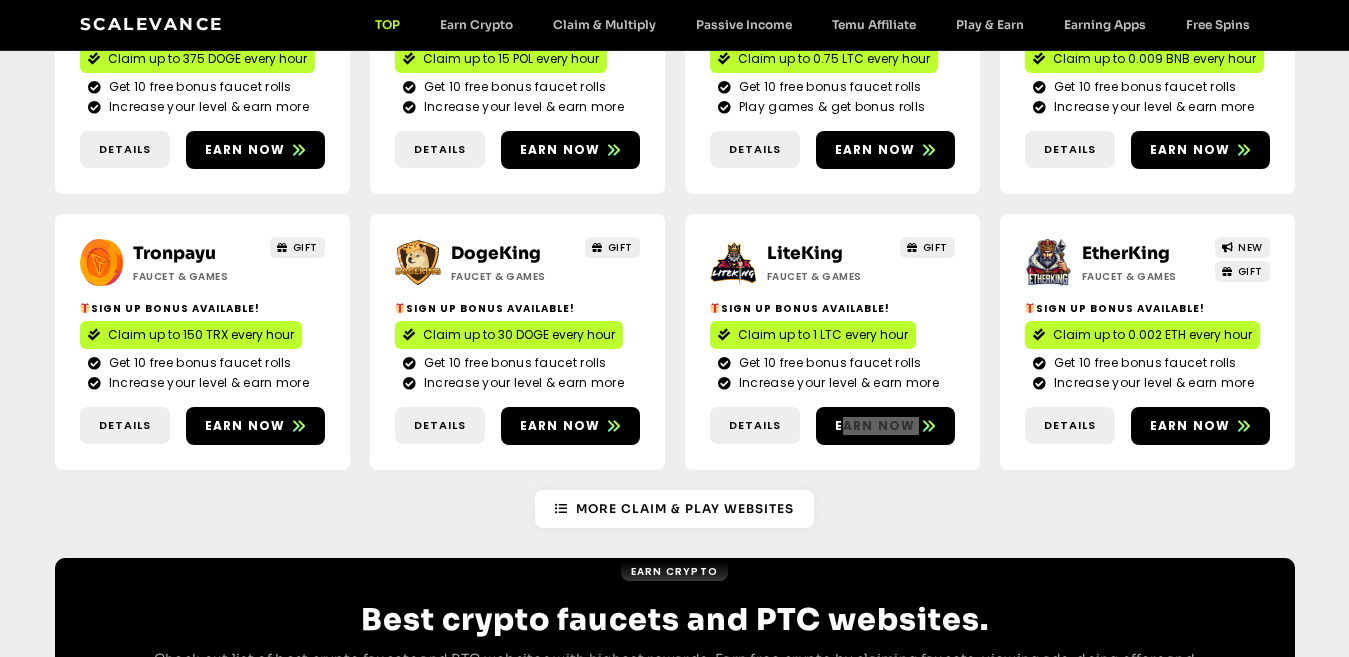 click on "Dogepick
Faucet & Games
GIFT
Sign Up Bonus Available!
Claim up to 375 DOGE every hour
Get 10 free bonus faucet rolls
Increase your level & earn more
Details
Earn now" at bounding box center (675, 204) 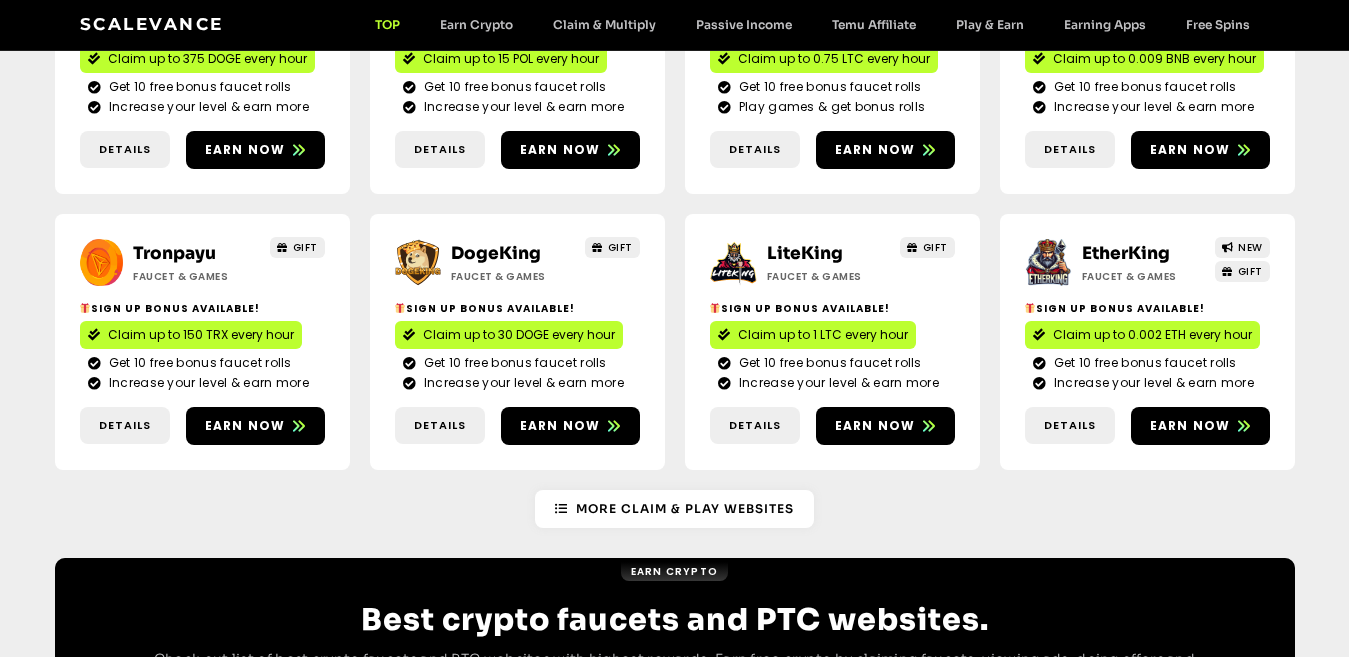 click on "Dogepick
Faucet & Games
GIFT
Sign Up Bonus Available!
Claim up to 375 DOGE every hour
Get 10 free bonus faucet rolls
Increase your level & earn more
Details
Earn now" at bounding box center (675, 204) 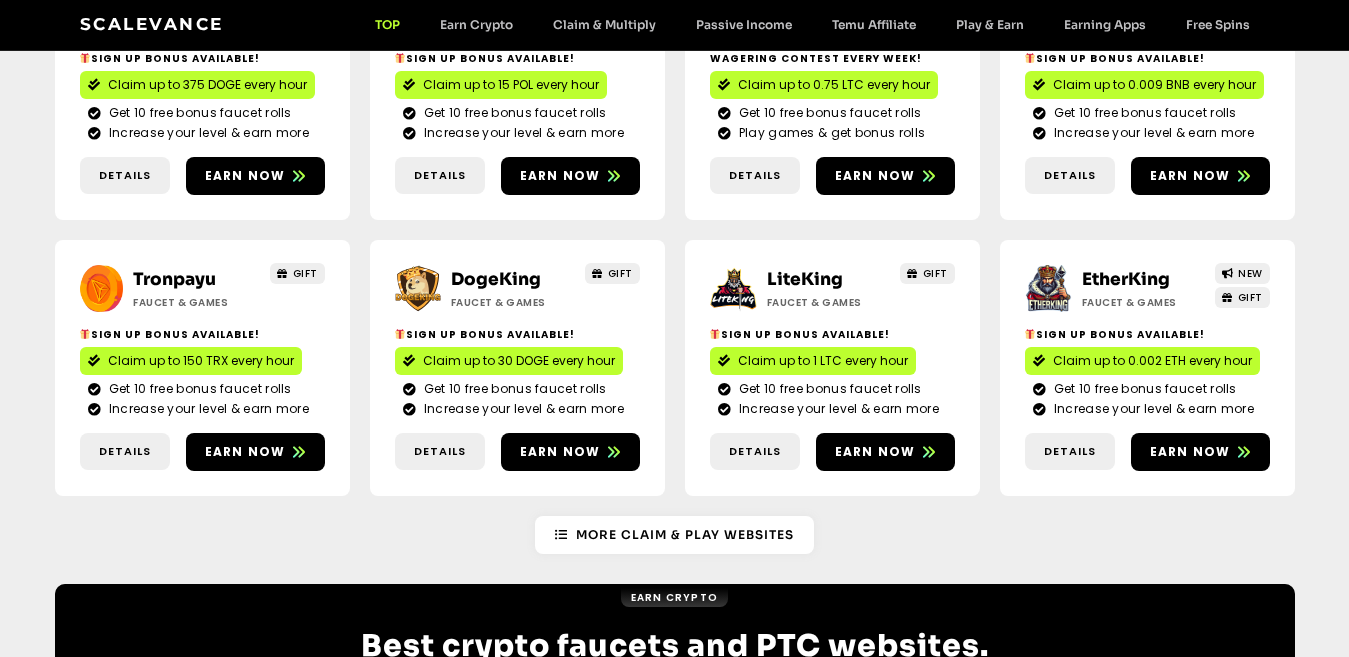 scroll, scrollTop: 1200, scrollLeft: 0, axis: vertical 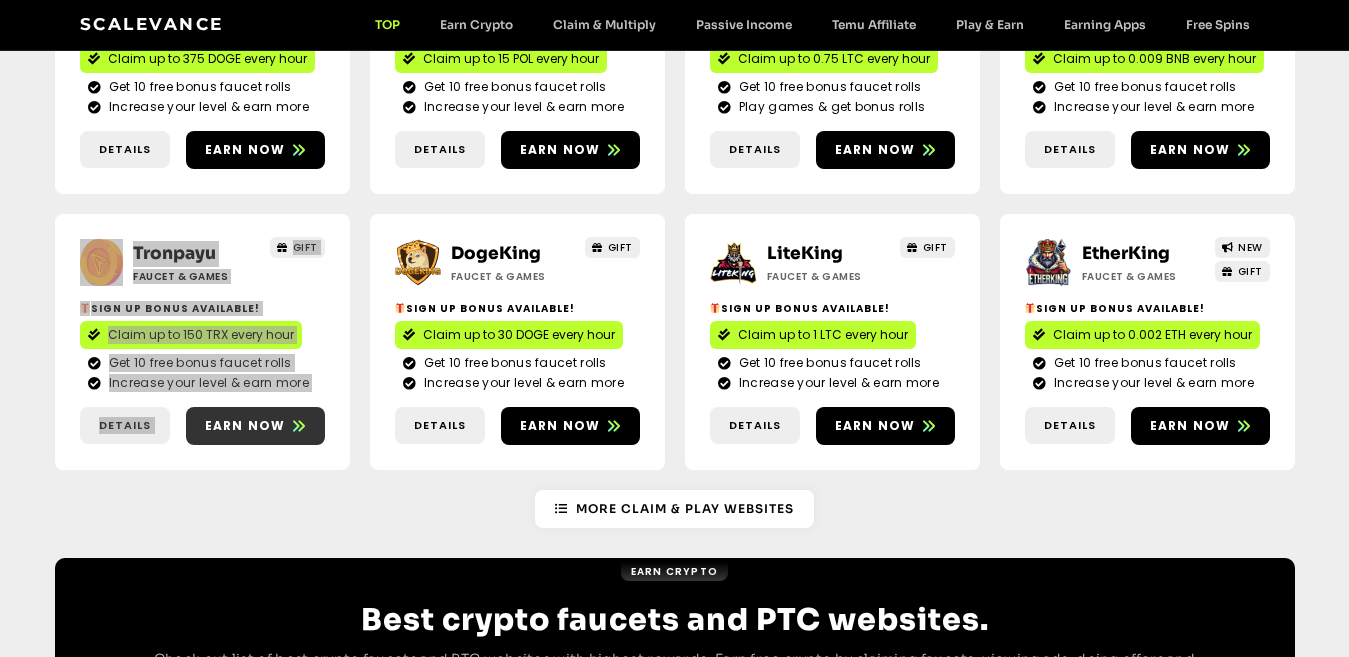 drag, startPoint x: 46, startPoint y: 191, endPoint x: 317, endPoint y: 425, distance: 358.04608 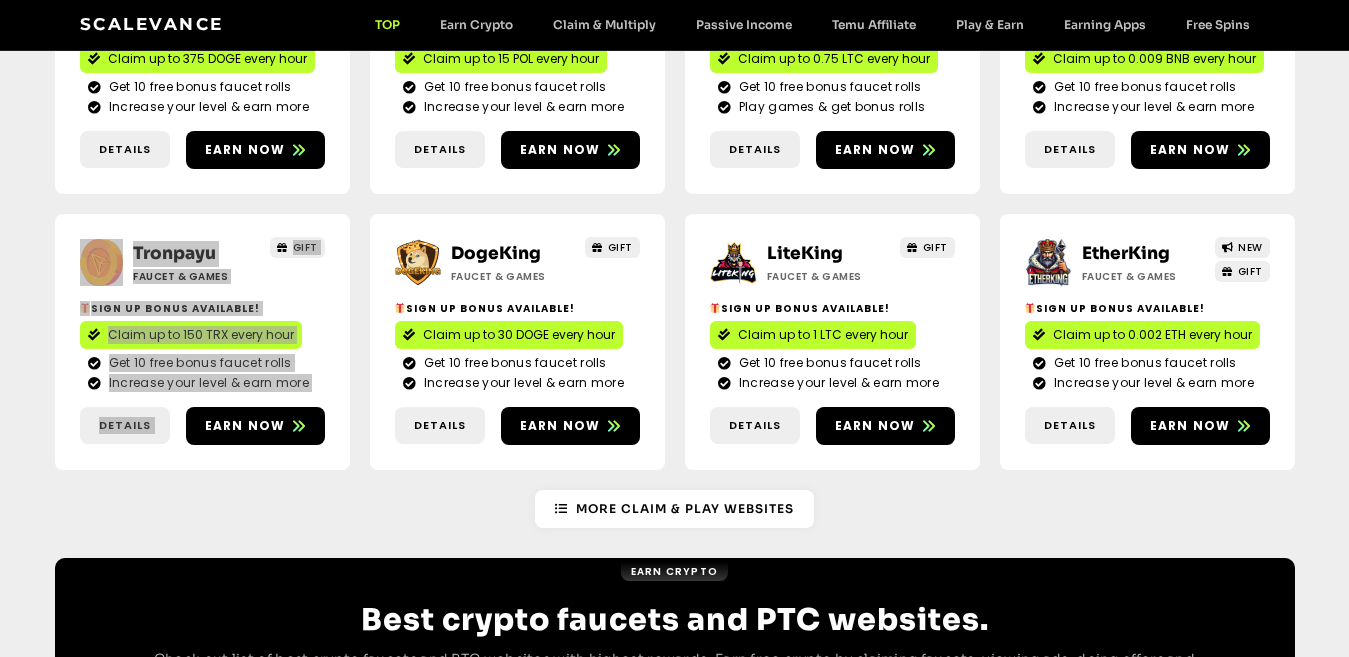 click on "Dogepick
Faucet & Games
GIFT
Sign Up Bonus Available!
Claim up to 375 DOGE every hour
Get 10 free bonus faucet rolls
Increase your level & earn more
Details
Earn now" at bounding box center (675, 204) 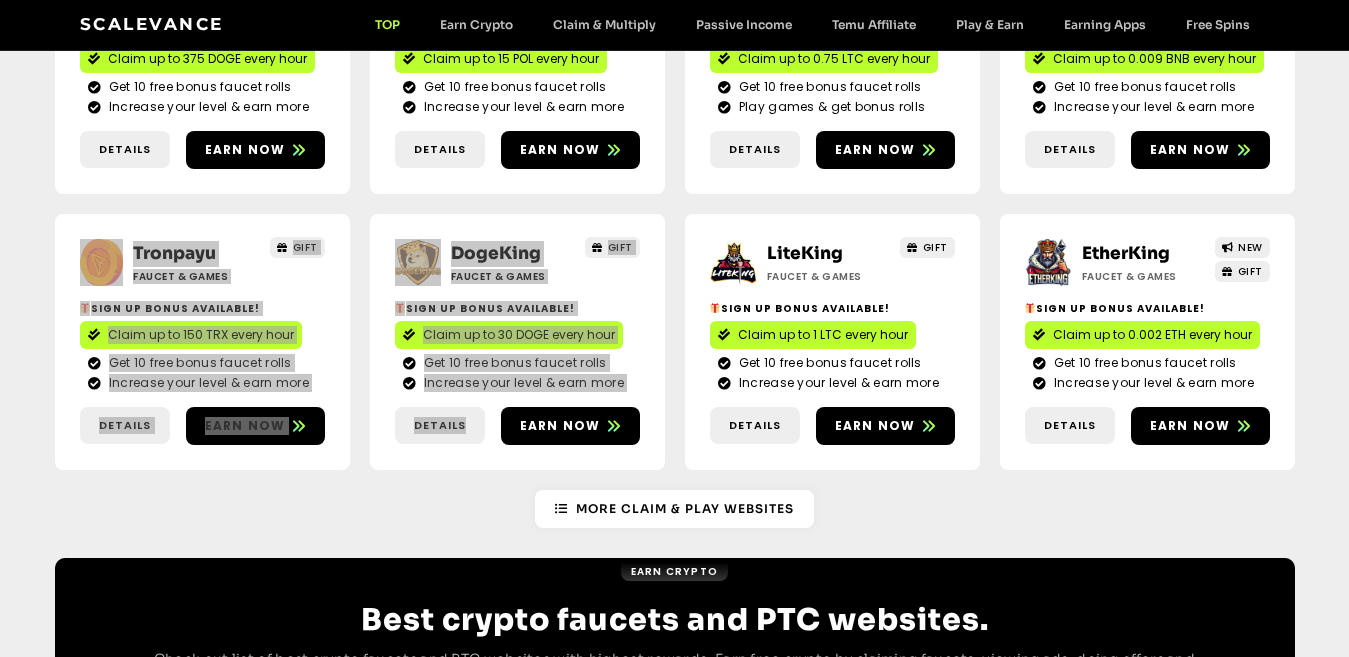 drag, startPoint x: 52, startPoint y: 198, endPoint x: 402, endPoint y: 453, distance: 433.04156 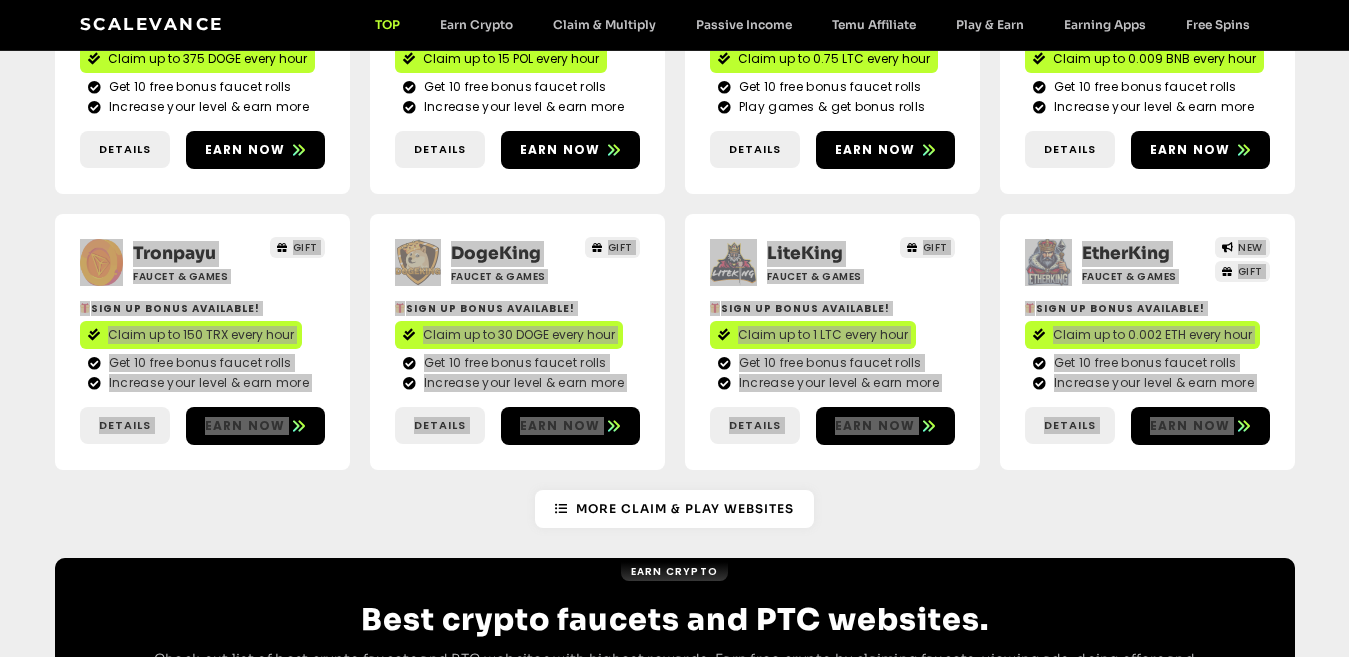drag, startPoint x: 31, startPoint y: 202, endPoint x: 390, endPoint y: 479, distance: 453.44238 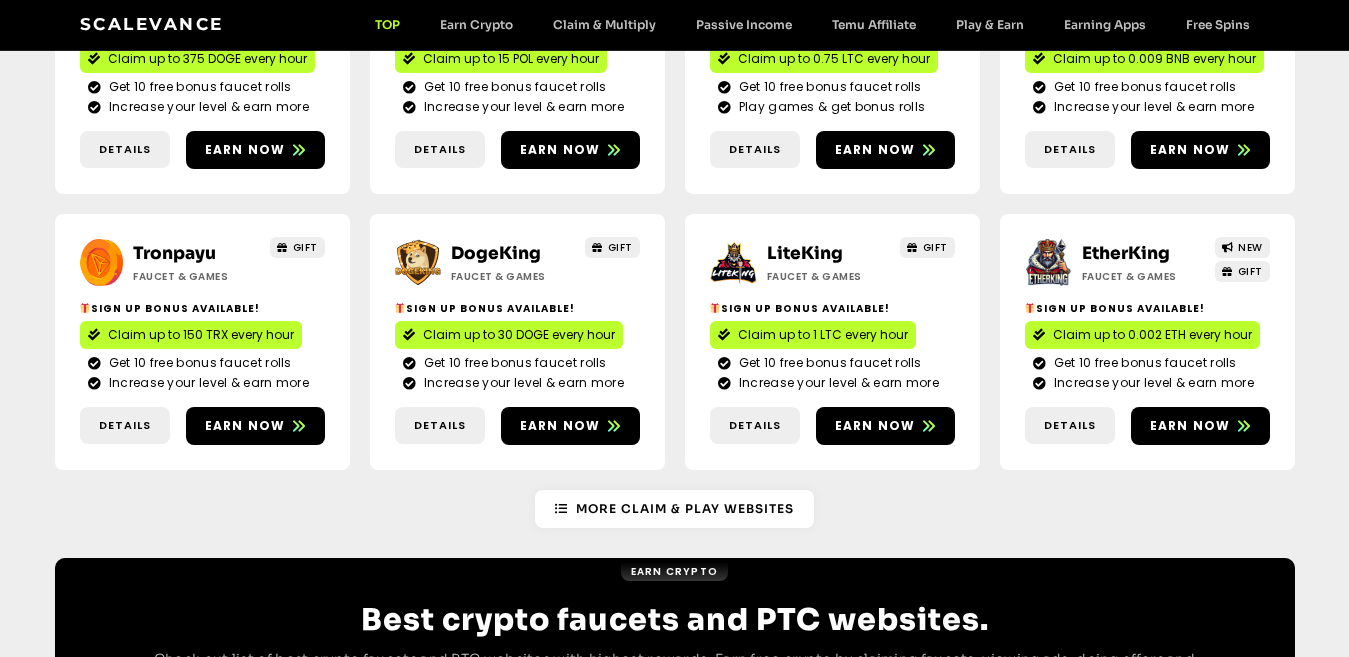 drag, startPoint x: 366, startPoint y: 200, endPoint x: 615, endPoint y: 470, distance: 367.28873 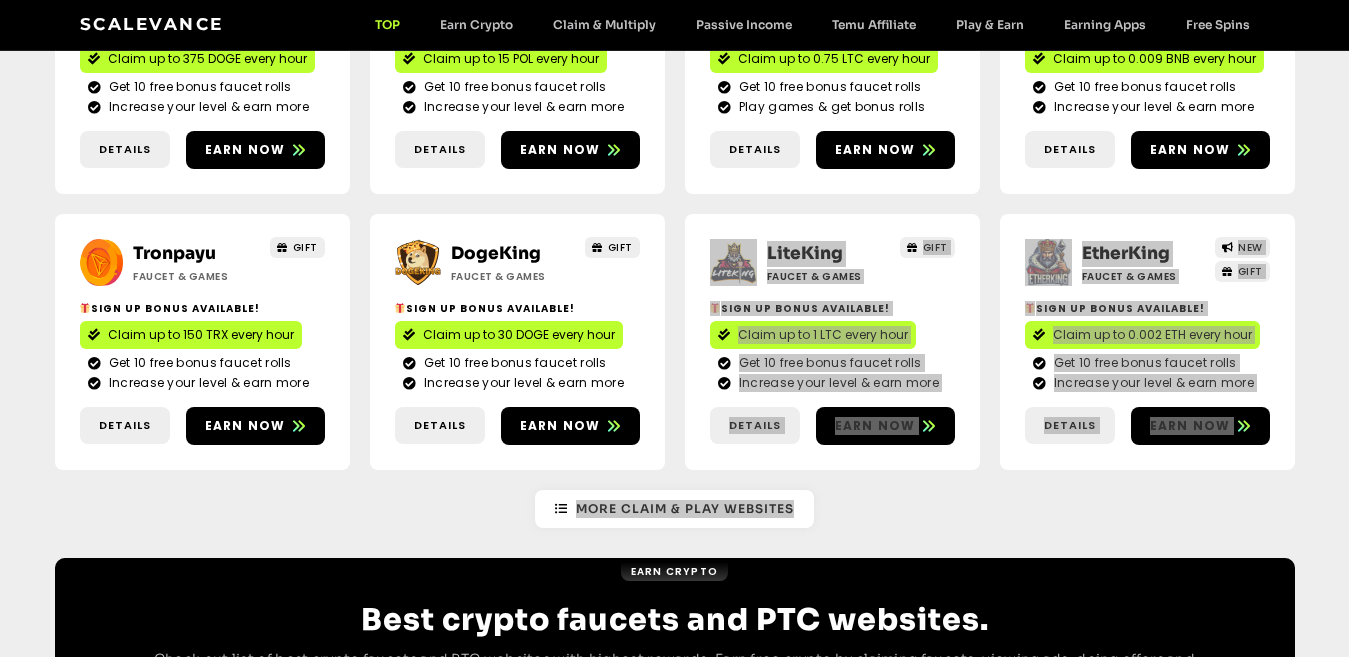 drag, startPoint x: 679, startPoint y: 191, endPoint x: 984, endPoint y: 497, distance: 432.04282 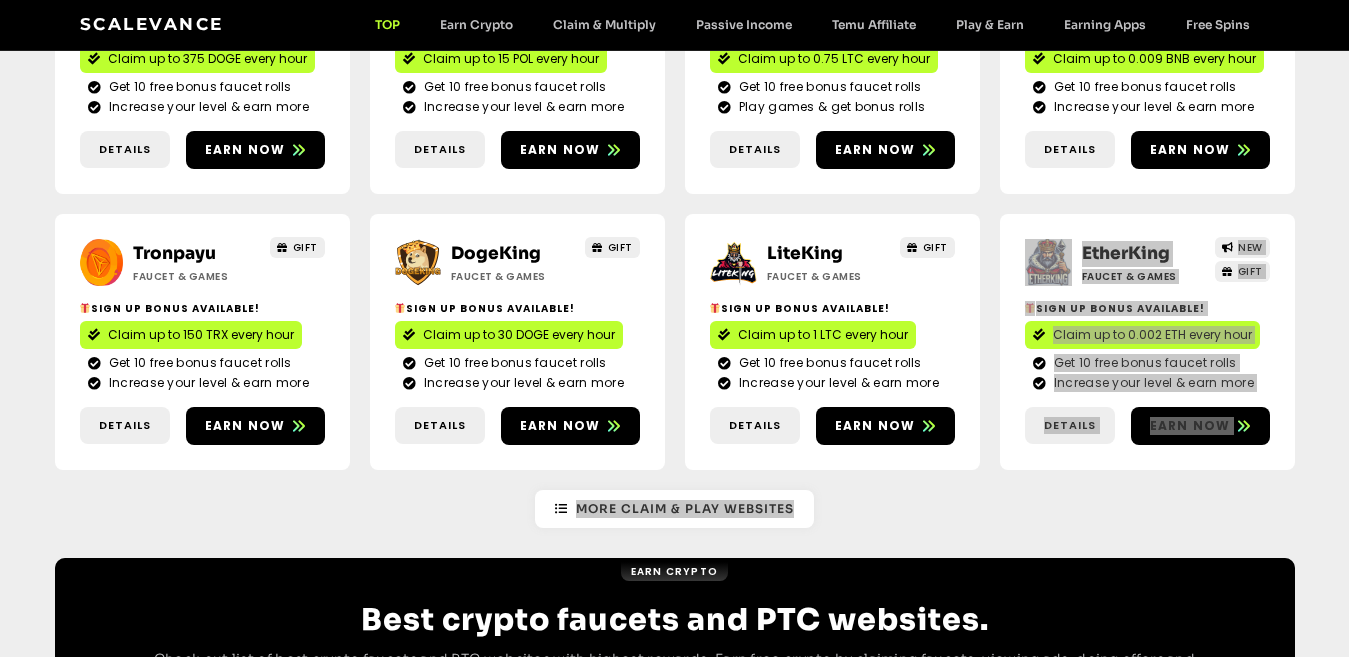 drag, startPoint x: 990, startPoint y: 195, endPoint x: 1249, endPoint y: 503, distance: 402.42392 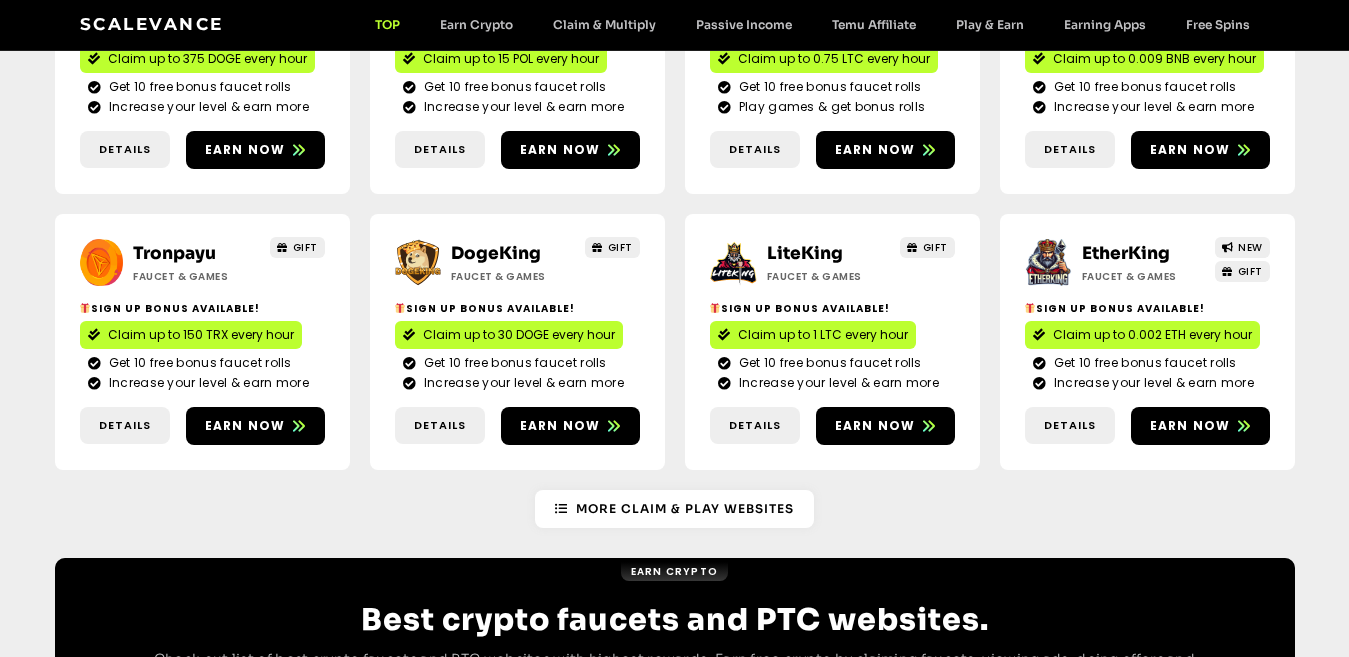 click on "More Claim & Play Websites" at bounding box center [675, 509] 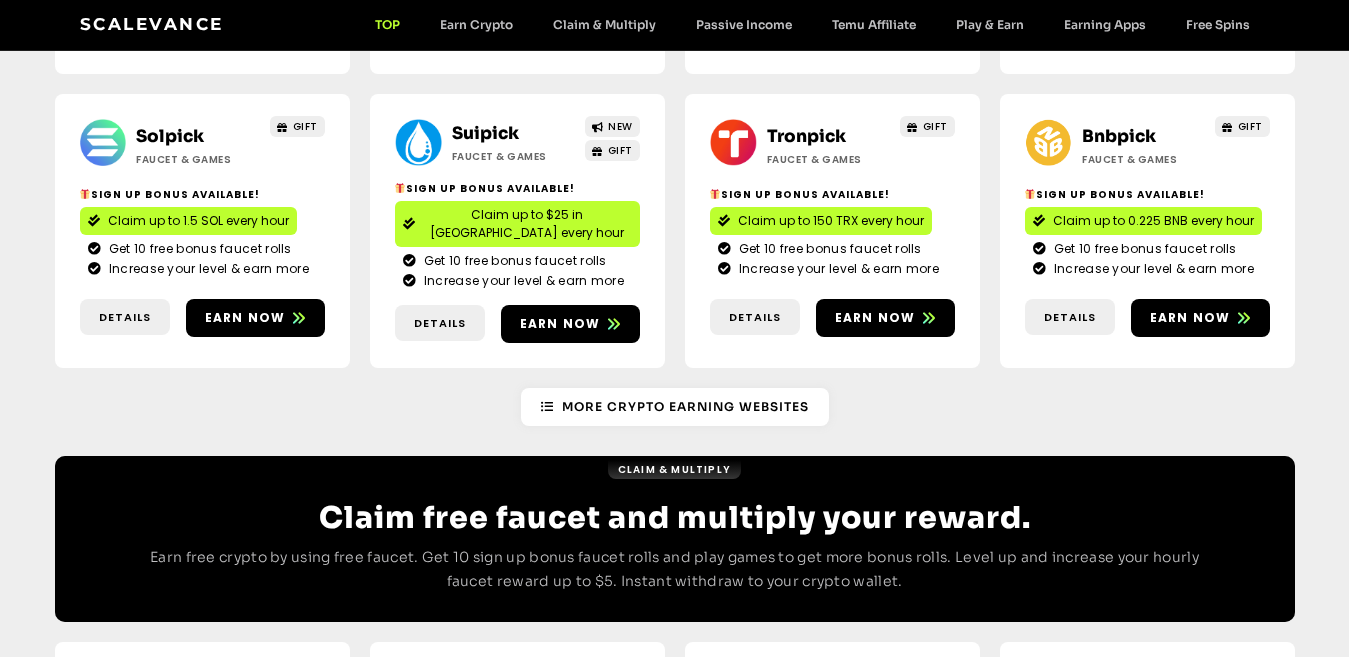 scroll, scrollTop: 0, scrollLeft: 0, axis: both 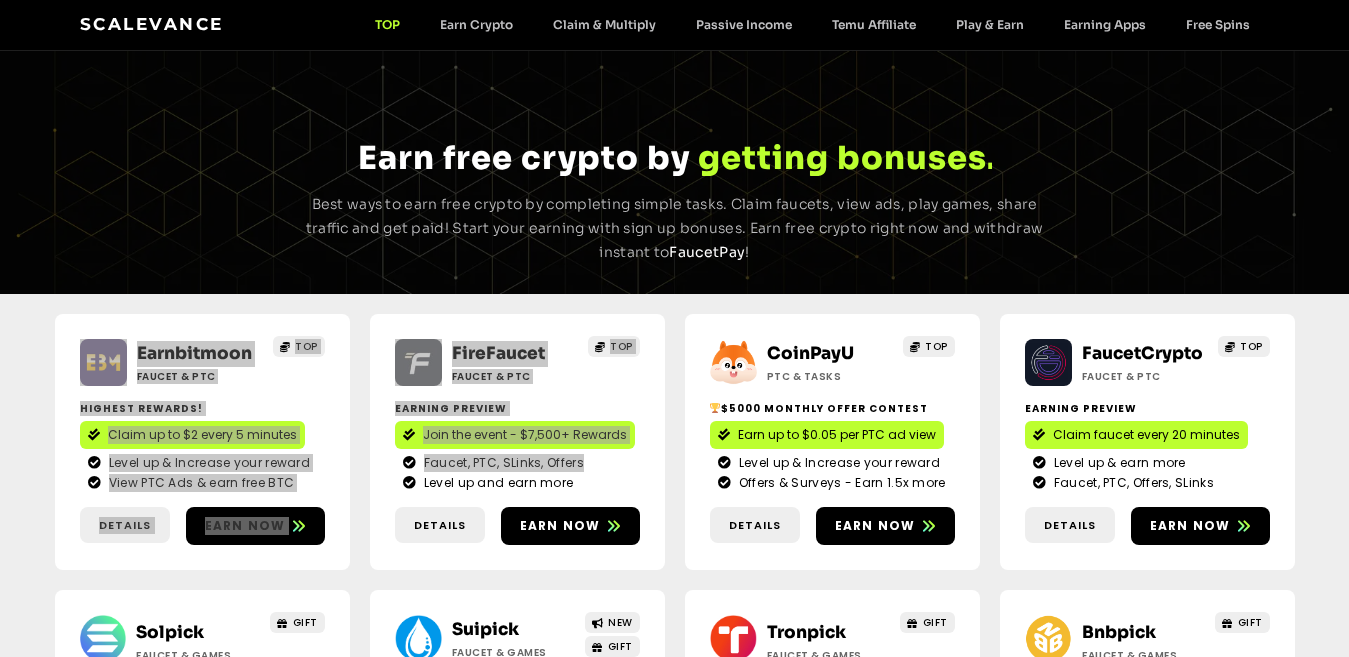 drag, startPoint x: 42, startPoint y: 310, endPoint x: 399, endPoint y: 483, distance: 396.70895 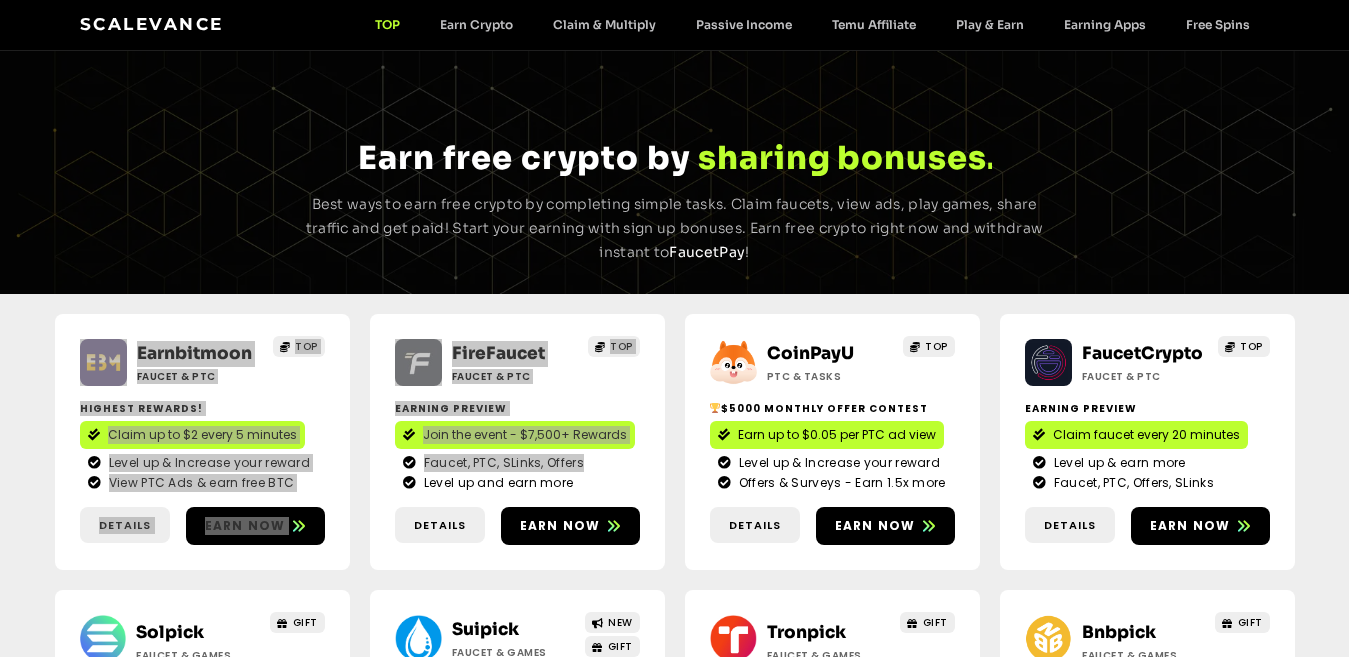 click on "Earnbitmoon
Faucet & PTC
TOP
Highest Rewards!
Claim up to $2 every 5 minutes
Level up & Increase your reward
View PTC Ads & earn free BTC
Details
Earn now" at bounding box center [675, 589] 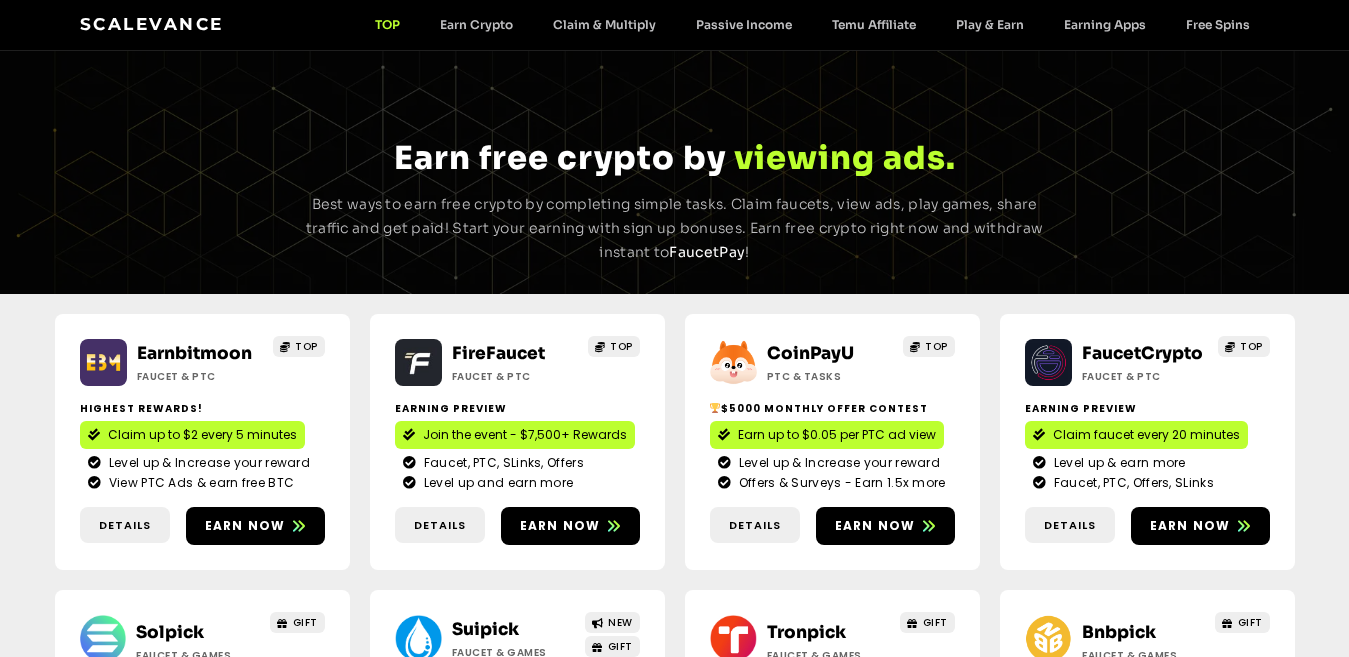 click on "Earnbitmoon
Faucet & PTC
TOP
Highest Rewards!
Claim up to $2 every 5 minutes
Level up & Increase your reward
View PTC Ads & earn free BTC
Details
Earn now" at bounding box center [675, 589] 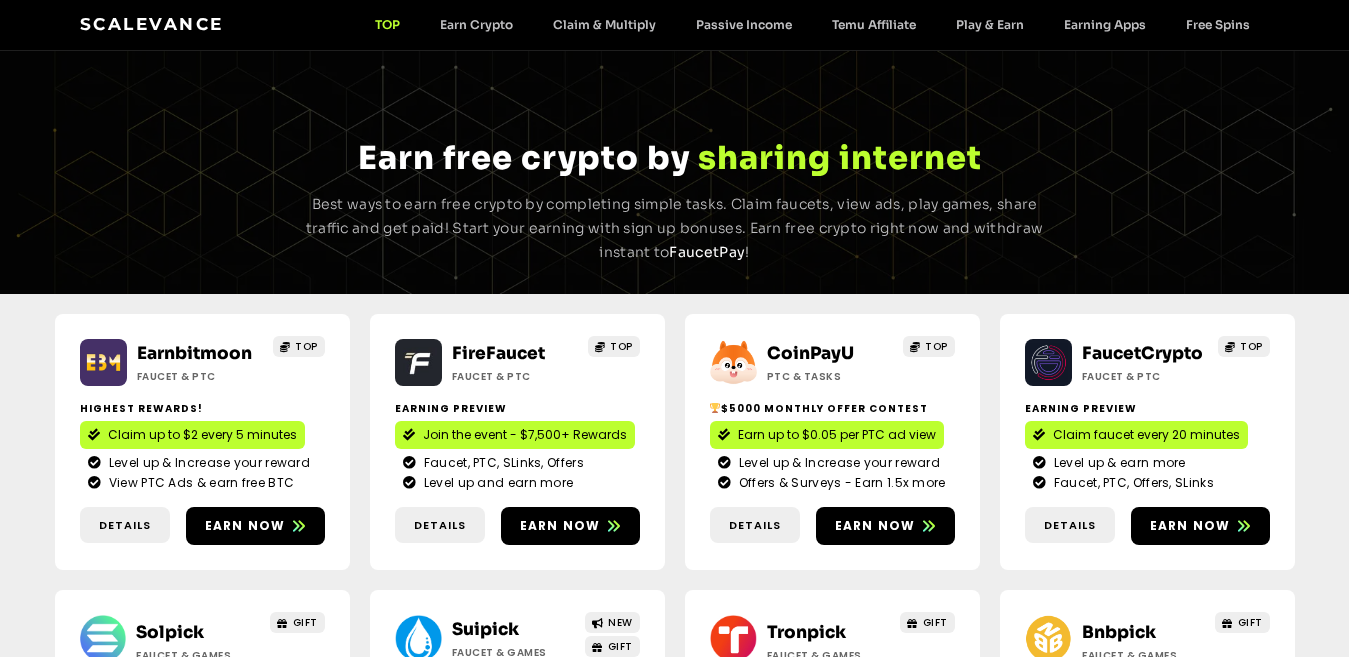 drag, startPoint x: 352, startPoint y: 318, endPoint x: 1304, endPoint y: 531, distance: 975.5373 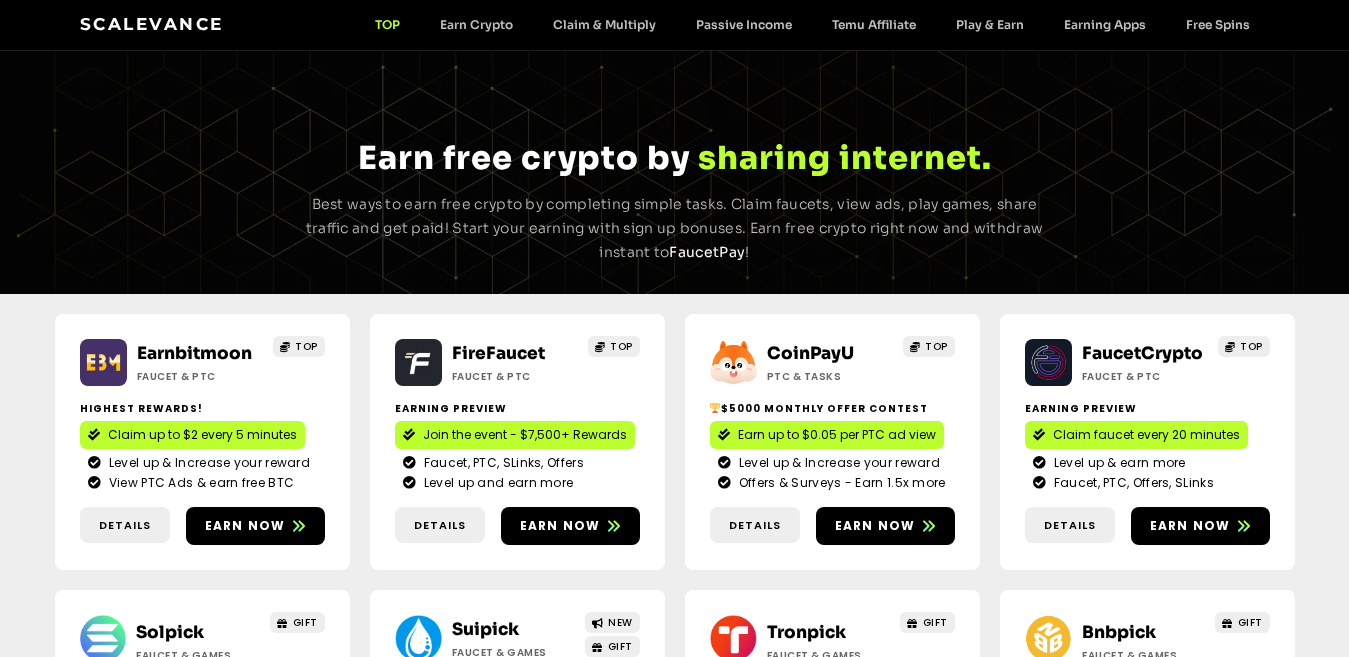 click on "Earnbitmoon
Faucet & PTC
TOP
Highest Rewards!
Claim up to $2 every 5 minutes
Level up & Increase your reward
View PTC Ads & earn free BTC
Details
Earn now" at bounding box center [674, 589] 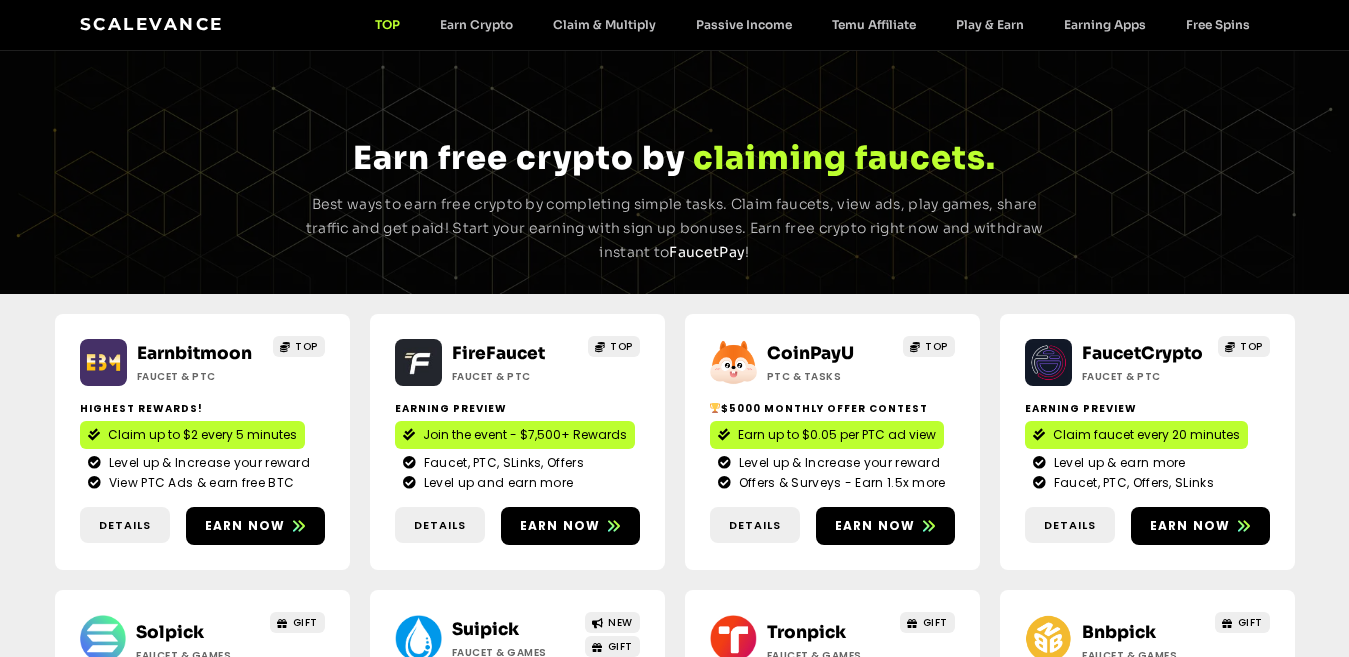 drag, startPoint x: 29, startPoint y: 314, endPoint x: 1304, endPoint y: 498, distance: 1288.2085 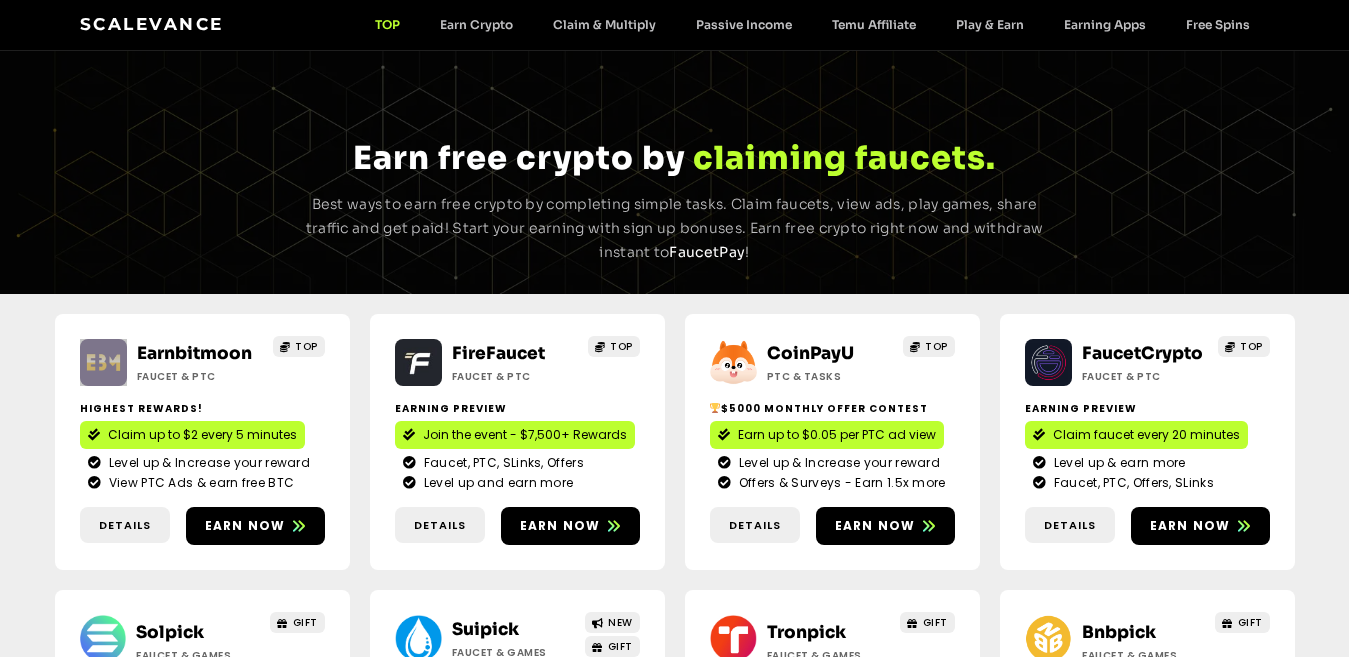 click on "Earnbitmoon
Faucet & PTC
TOP
Highest Rewards!
Claim up to $2 every 5 minutes
Level up & Increase your reward
View PTC Ads & earn free BTC
Details
Earn now" at bounding box center (674, 589) 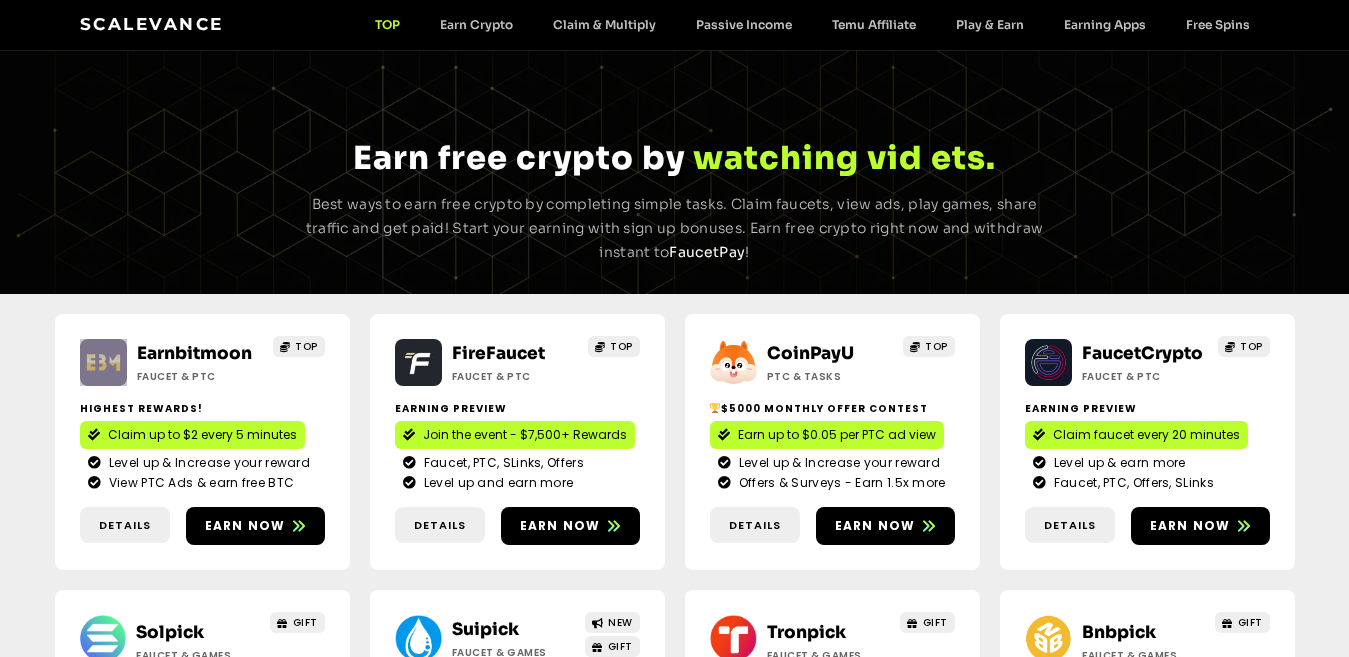 click on "Earnbitmoon
Faucet & PTC
TOP
Highest Rewards!
Claim up to $2 every 5 minutes
Level up & Increase your reward
View PTC Ads & earn free BTC
Details
Earn now" at bounding box center [674, 589] 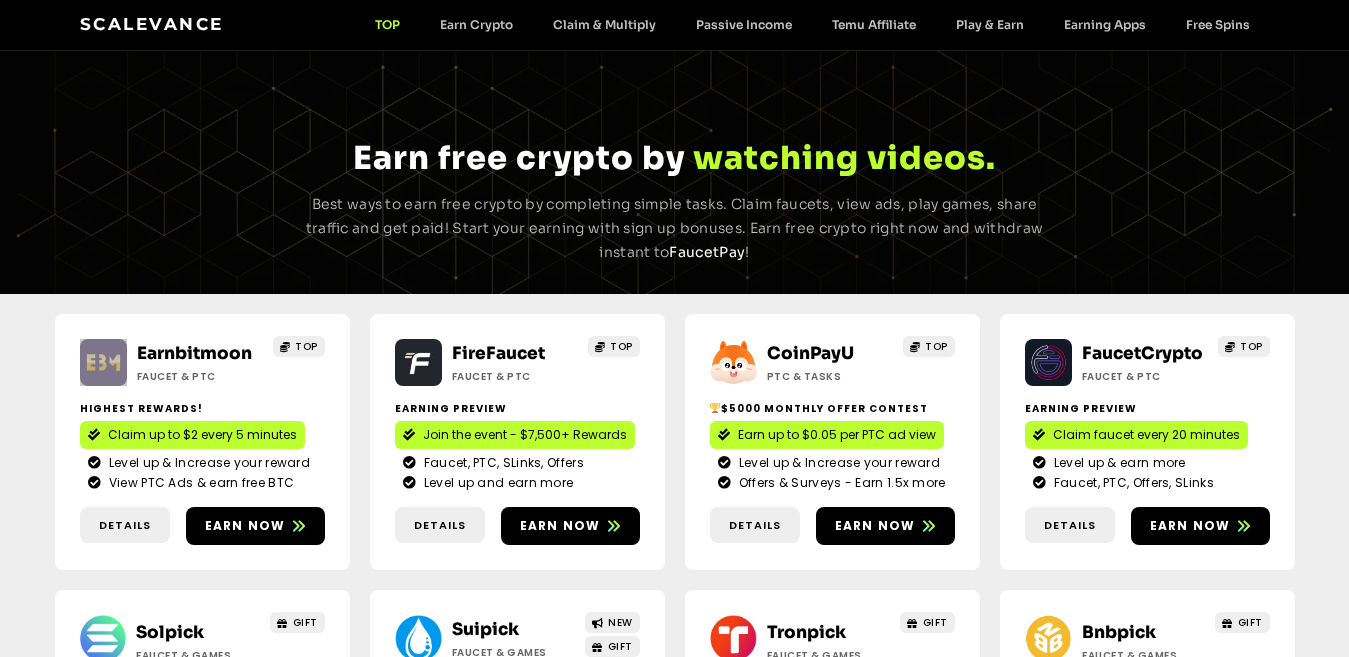 click on "Earnbitmoon
Faucet & PTC
TOP
Highest Rewards!
Claim up to $2 every 5 minutes
Level up & Increase your reward
View PTC Ads & earn free BTC
Details
Earn now" at bounding box center [674, 589] 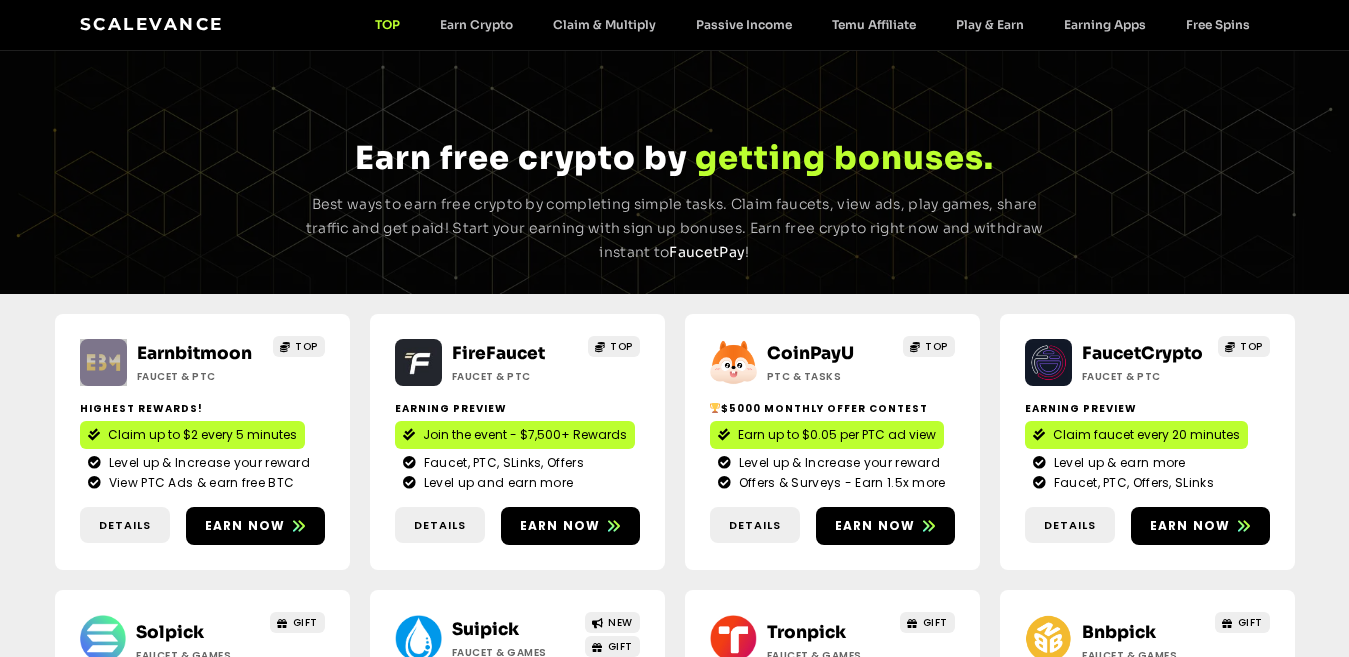 click on "Earnbitmoon
Faucet & PTC
TOP
Highest Rewards!
Claim up to $2 every 5 minutes
Level up & Increase your reward
View PTC Ads & earn free BTC
Details
Earn now" at bounding box center [674, 589] 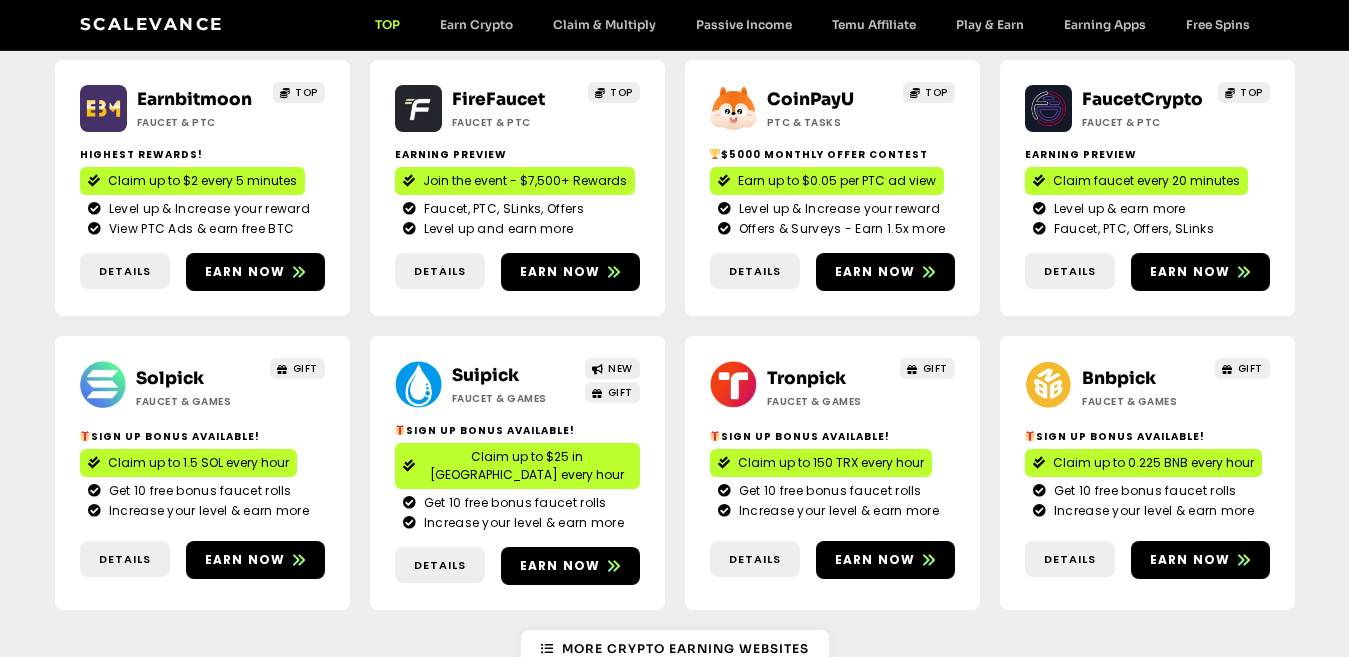 scroll, scrollTop: 300, scrollLeft: 0, axis: vertical 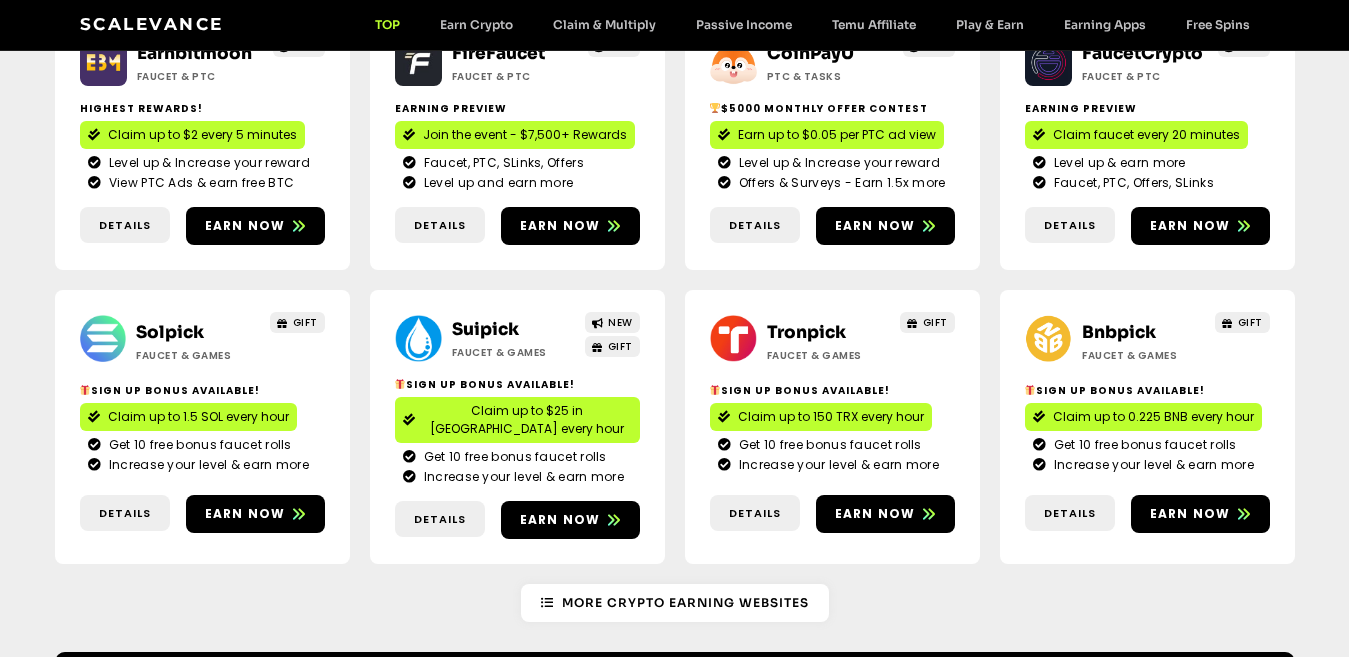 drag, startPoint x: 40, startPoint y: 288, endPoint x: 1290, endPoint y: 479, distance: 1264.5082 